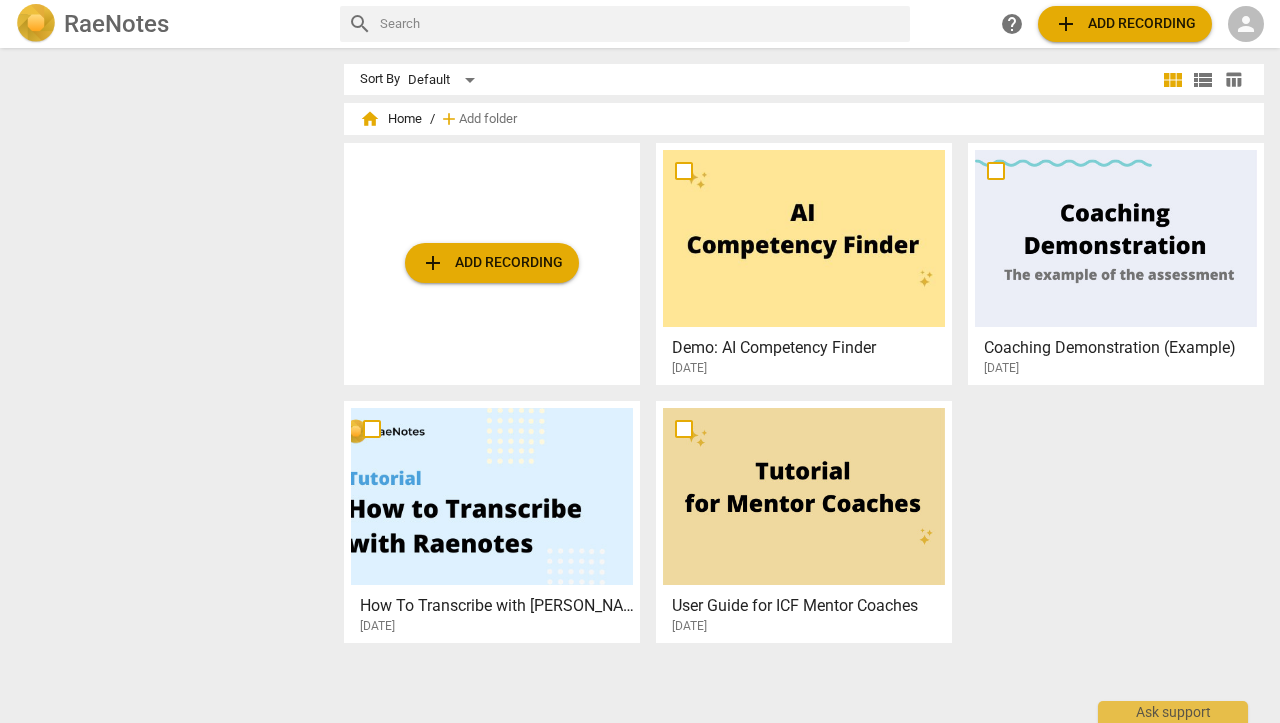 scroll, scrollTop: 0, scrollLeft: 0, axis: both 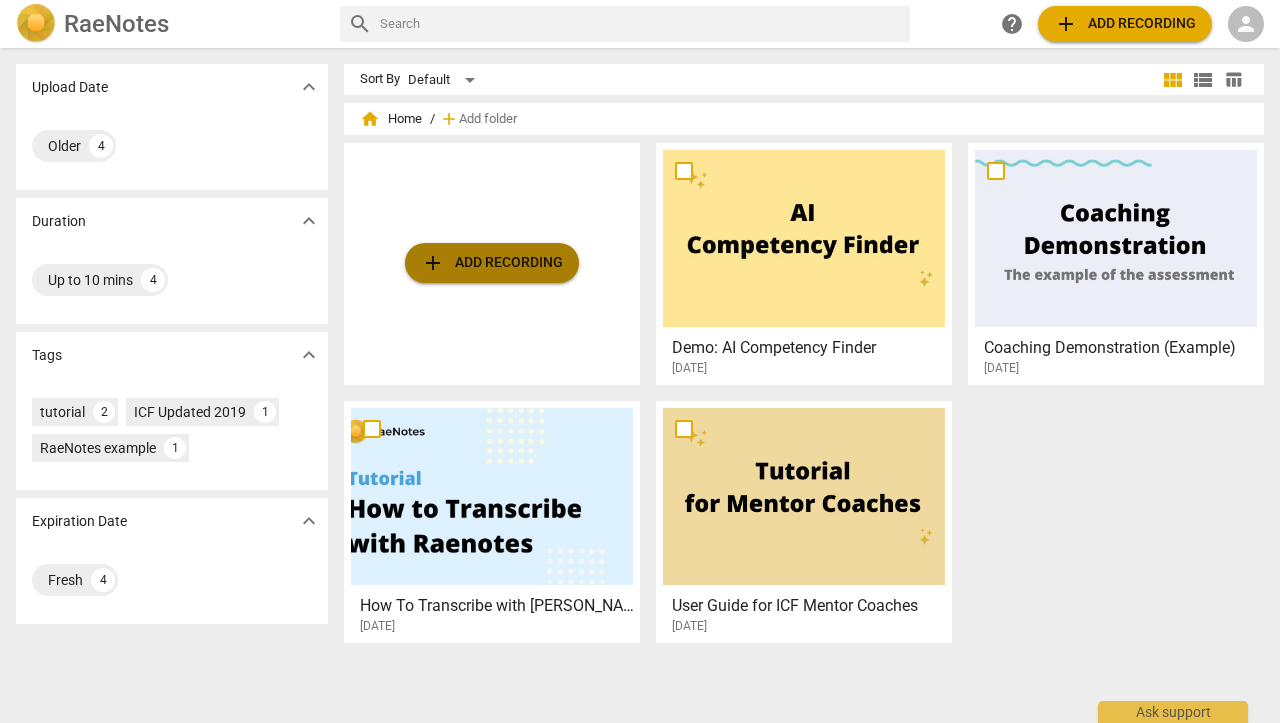 click on "add   Add recording" at bounding box center [492, 263] 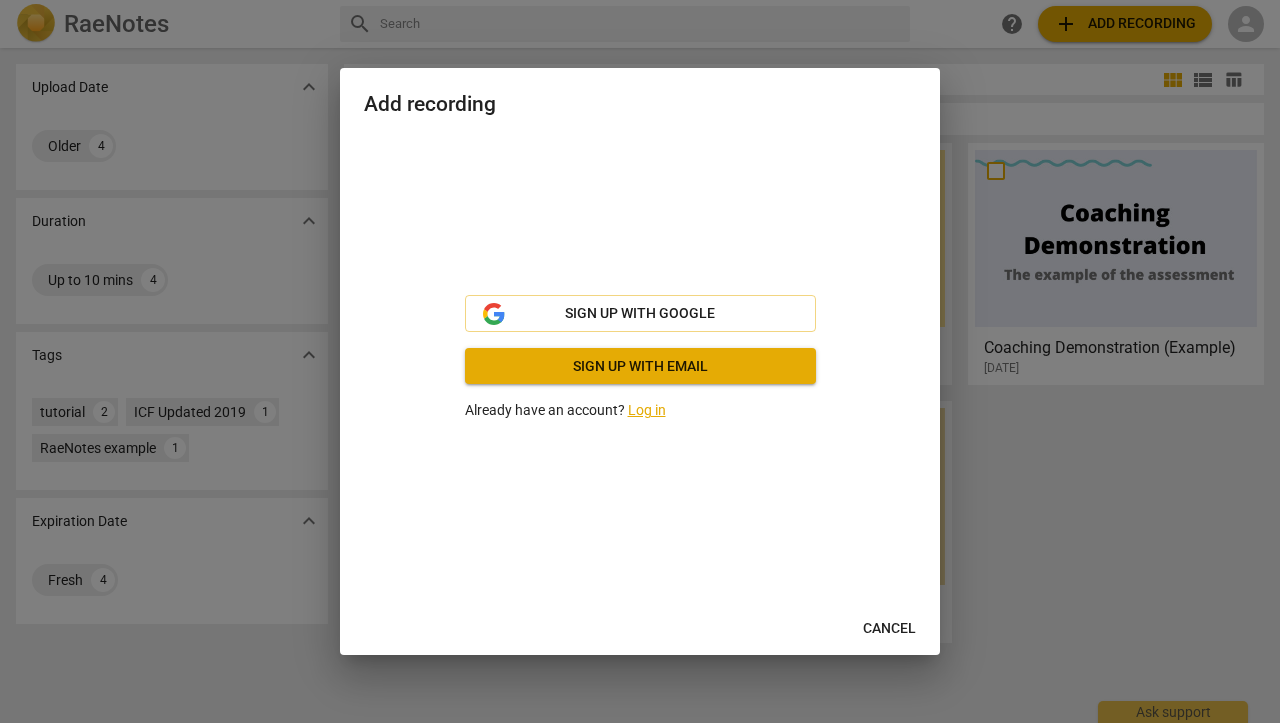 click on "Log in" at bounding box center [647, 410] 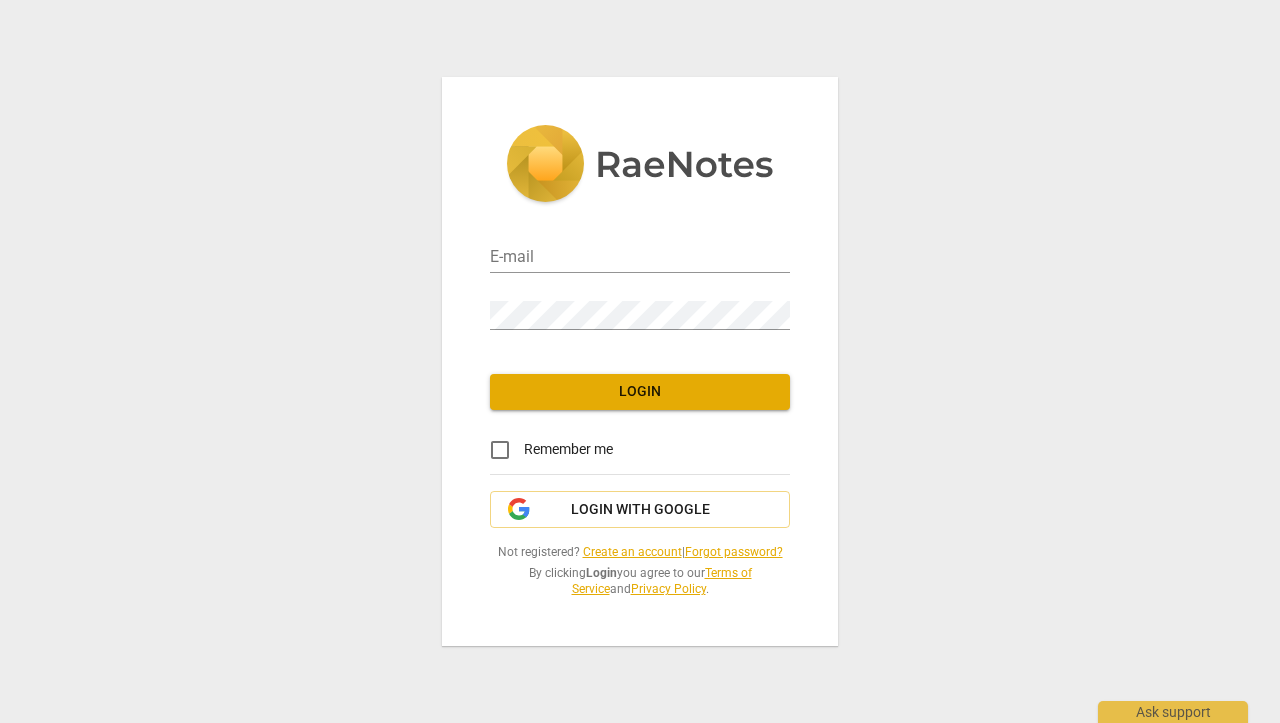 type on "[EMAIL_ADDRESS][DOMAIN_NAME]" 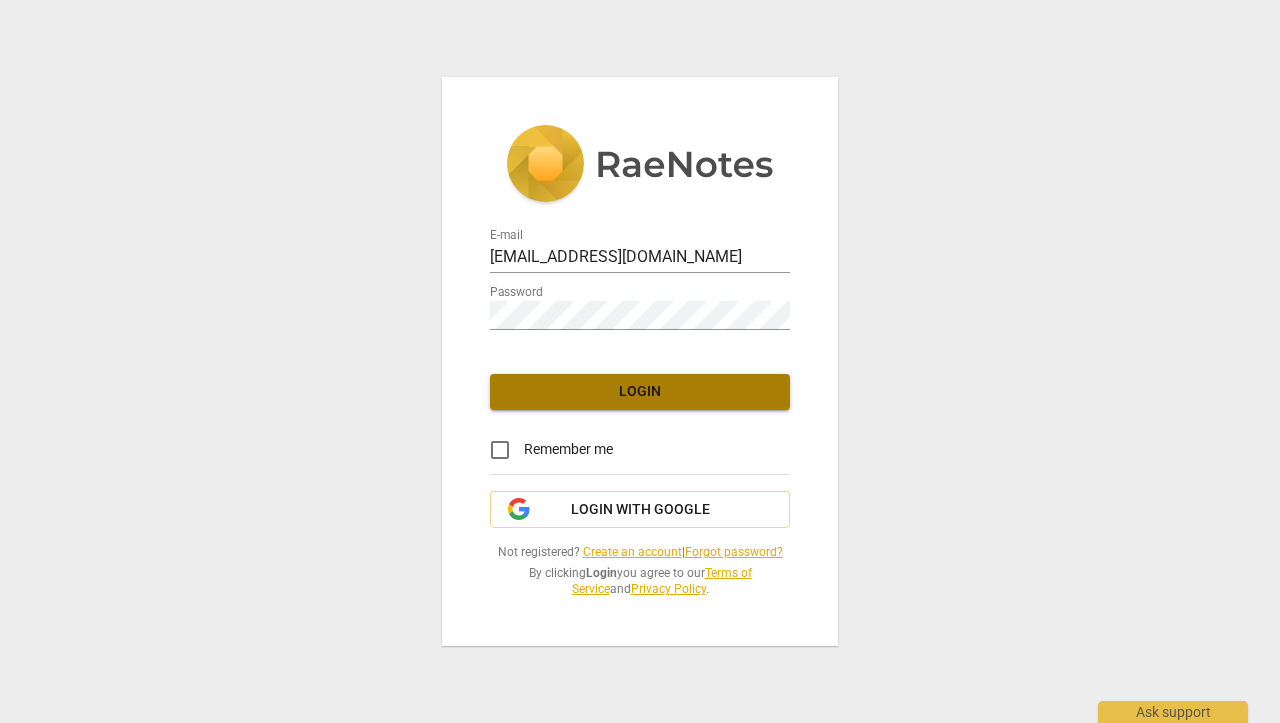 click on "Login" at bounding box center [640, 392] 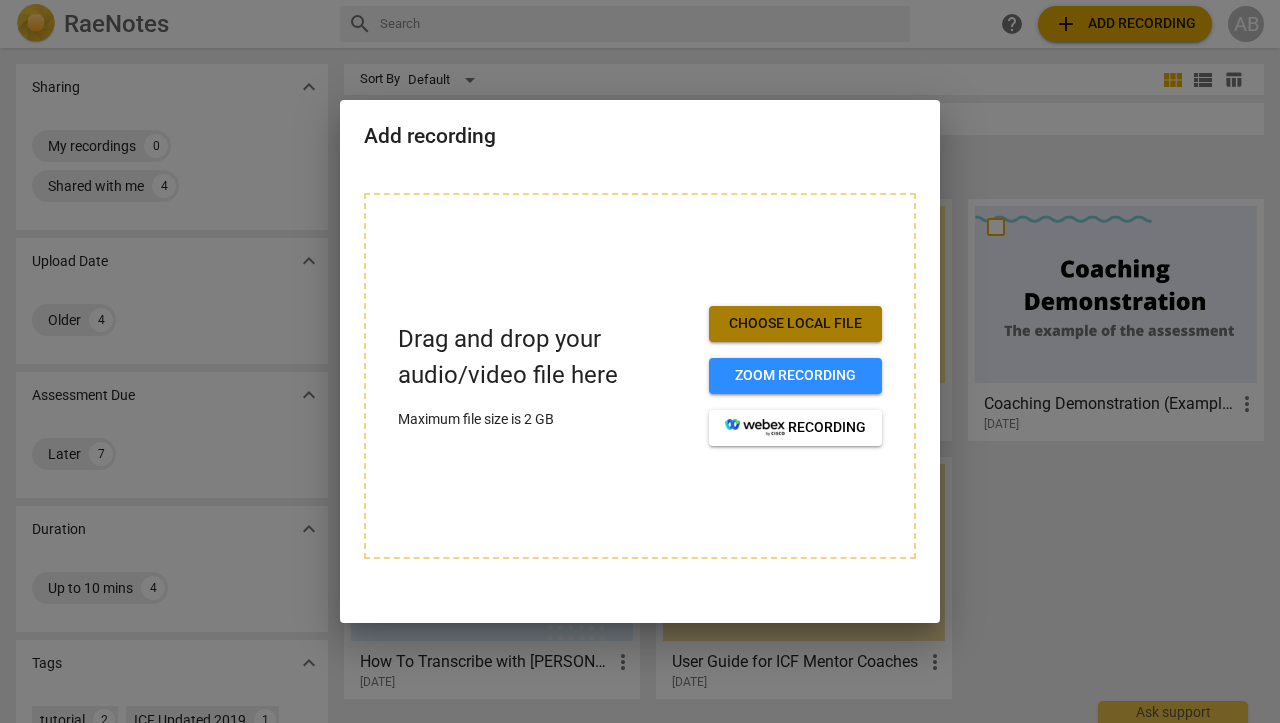 click on "Choose local file" at bounding box center (795, 324) 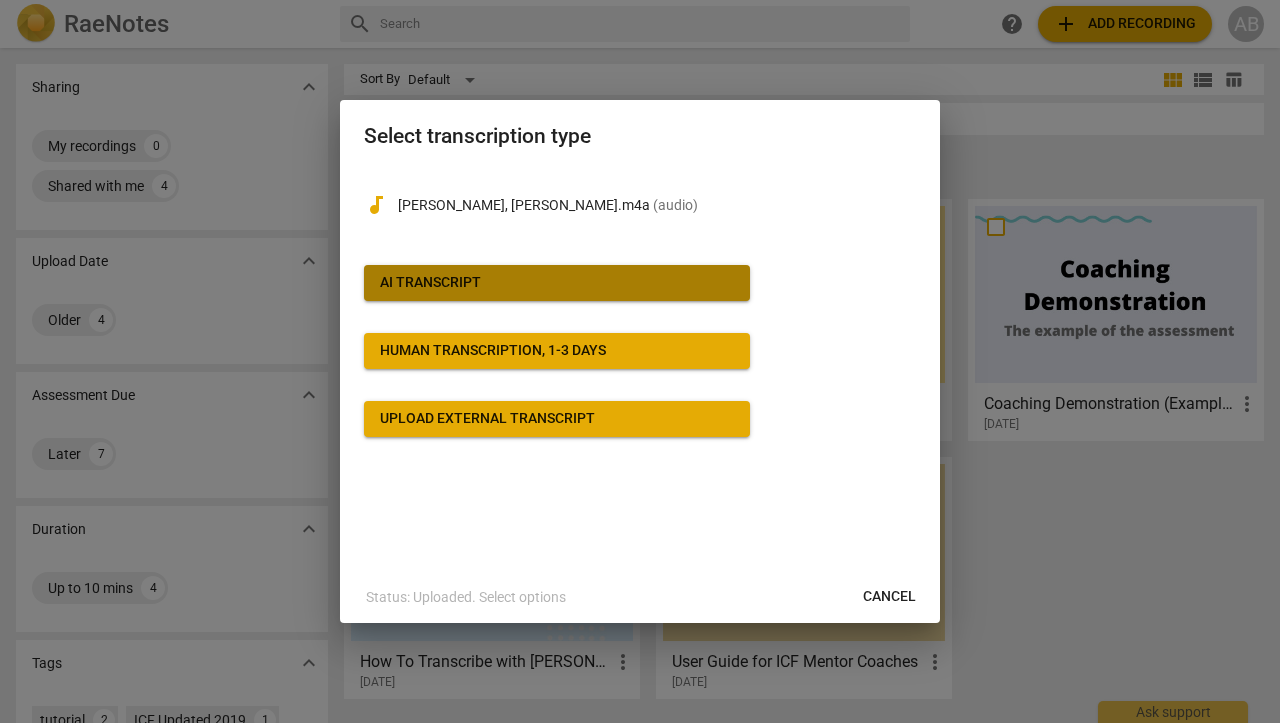 click on "AI Transcript" at bounding box center (557, 283) 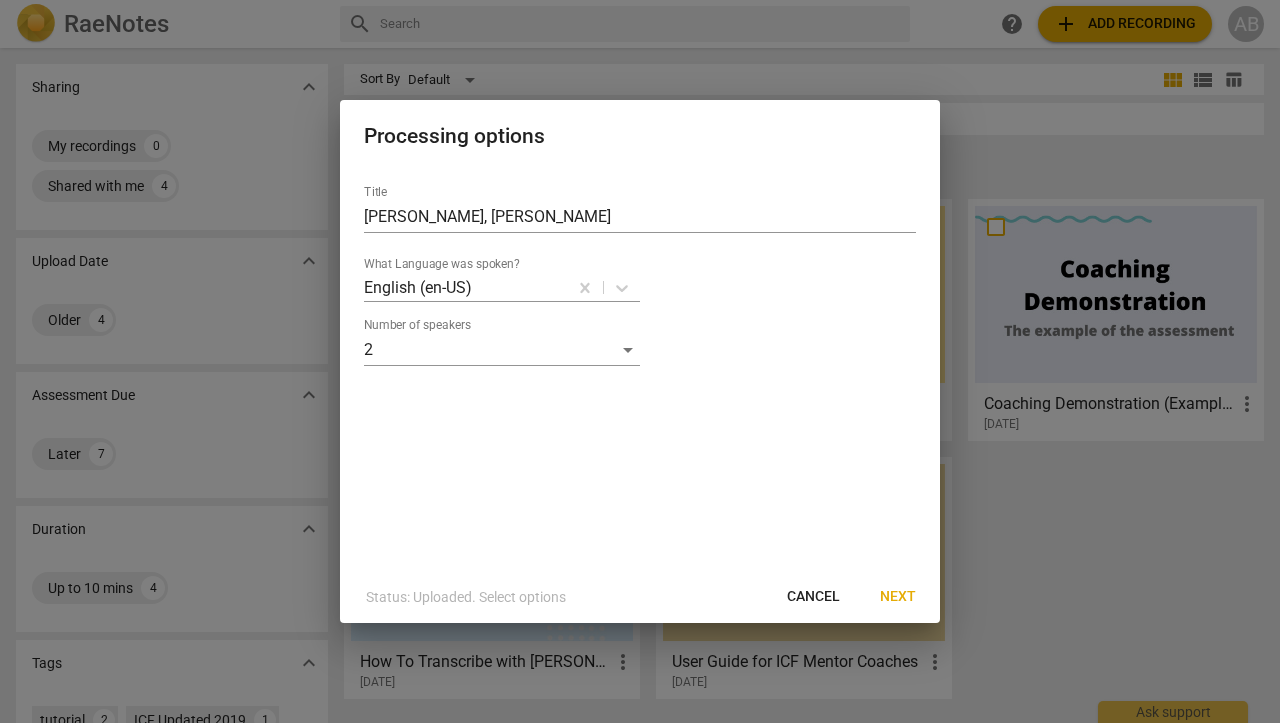click on "Cancel" at bounding box center (813, 597) 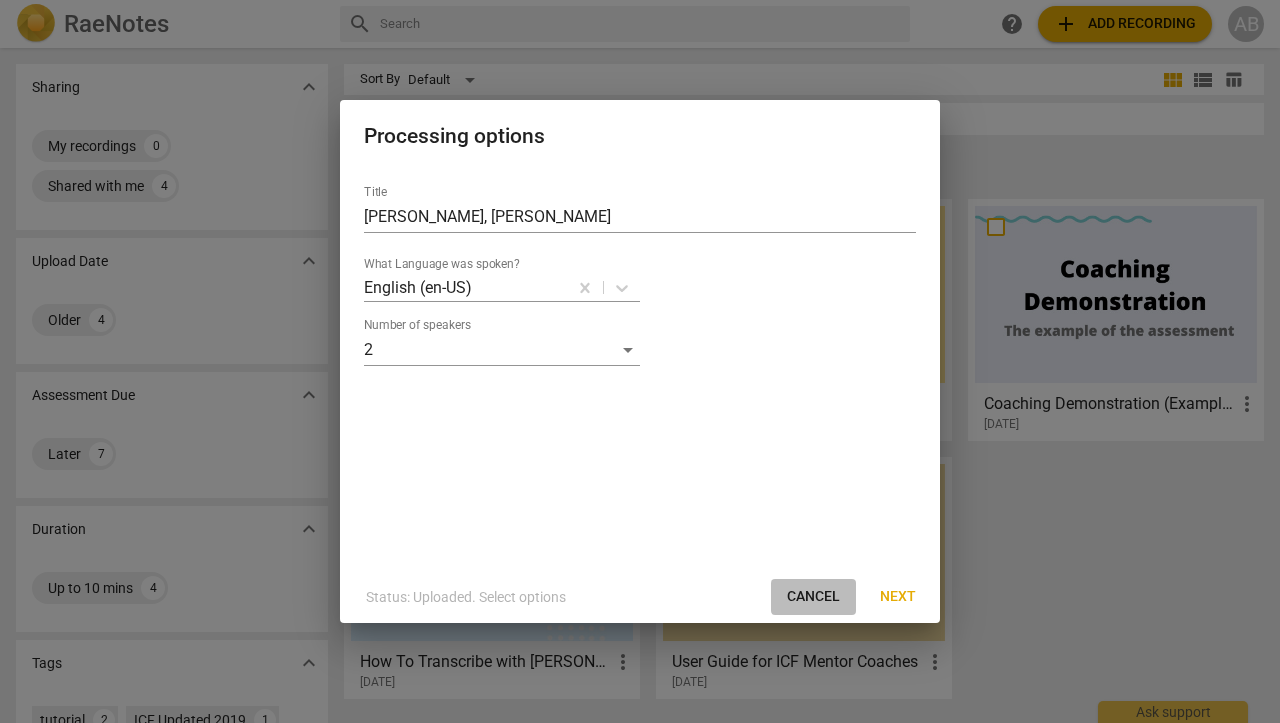 click on "Cancel" at bounding box center [813, 597] 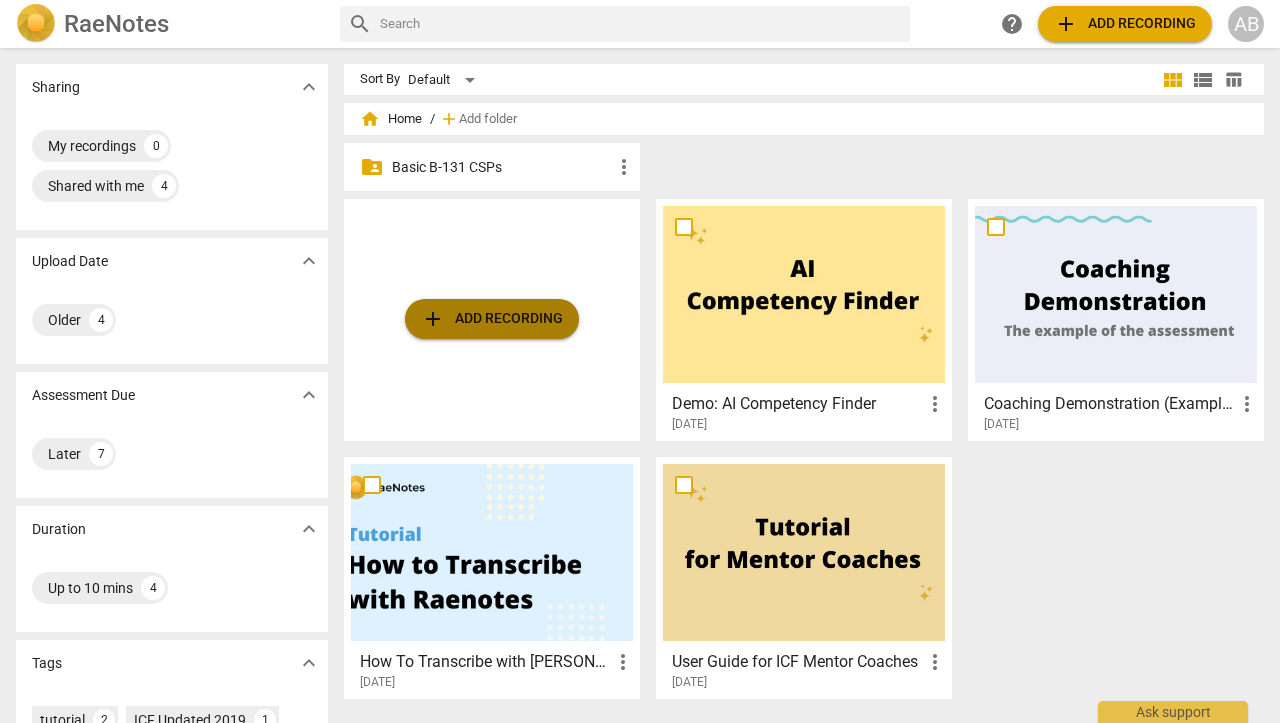 click on "add   Add recording" at bounding box center (492, 319) 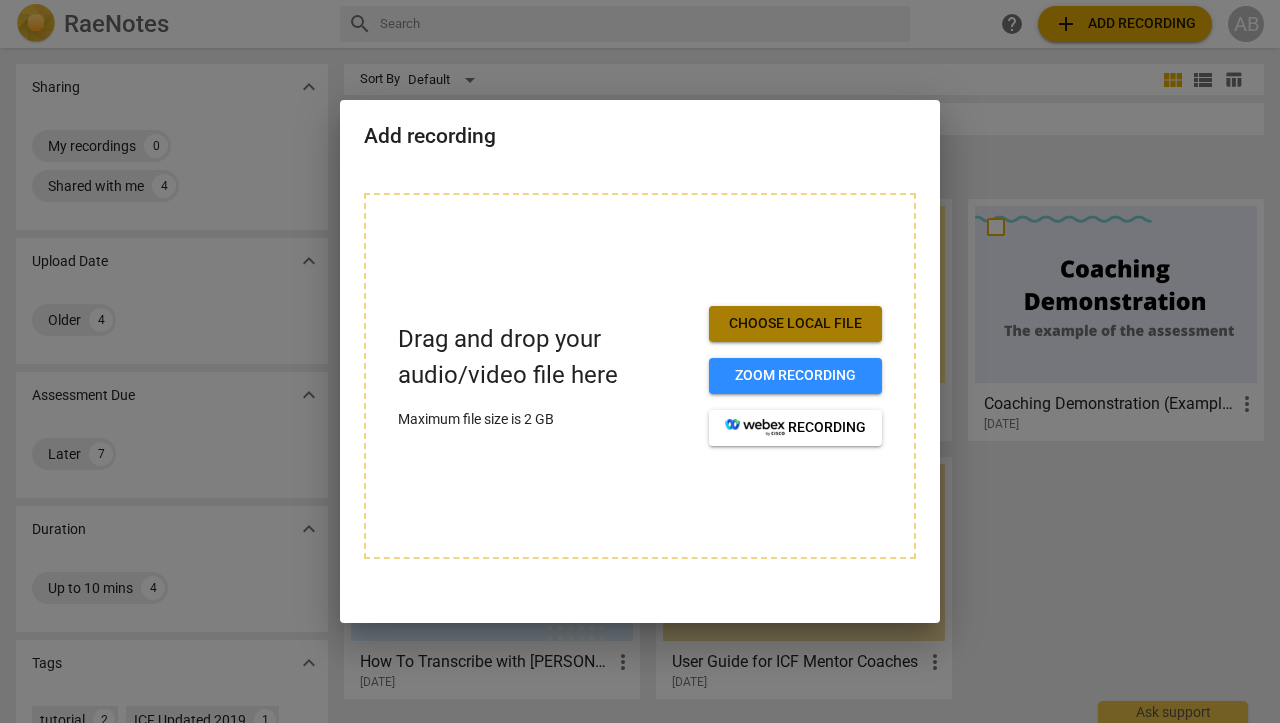 click on "Choose local file" at bounding box center [795, 324] 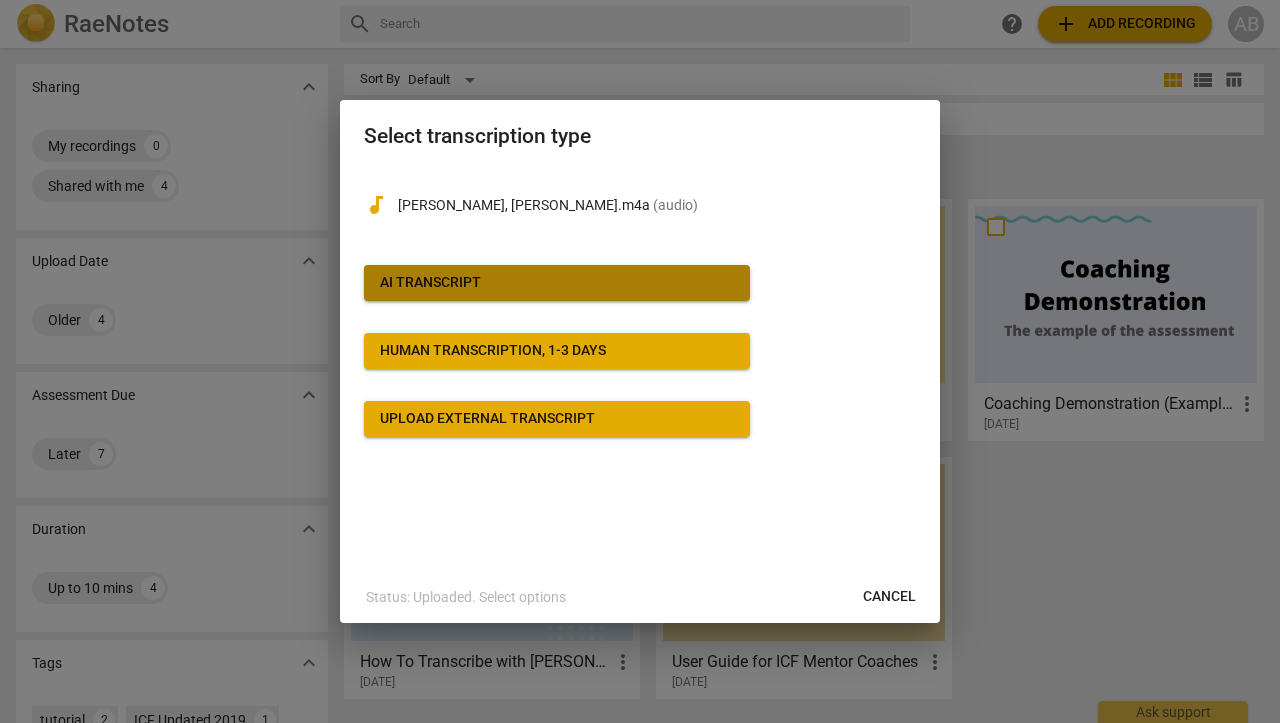 click on "AI Transcript" at bounding box center [557, 283] 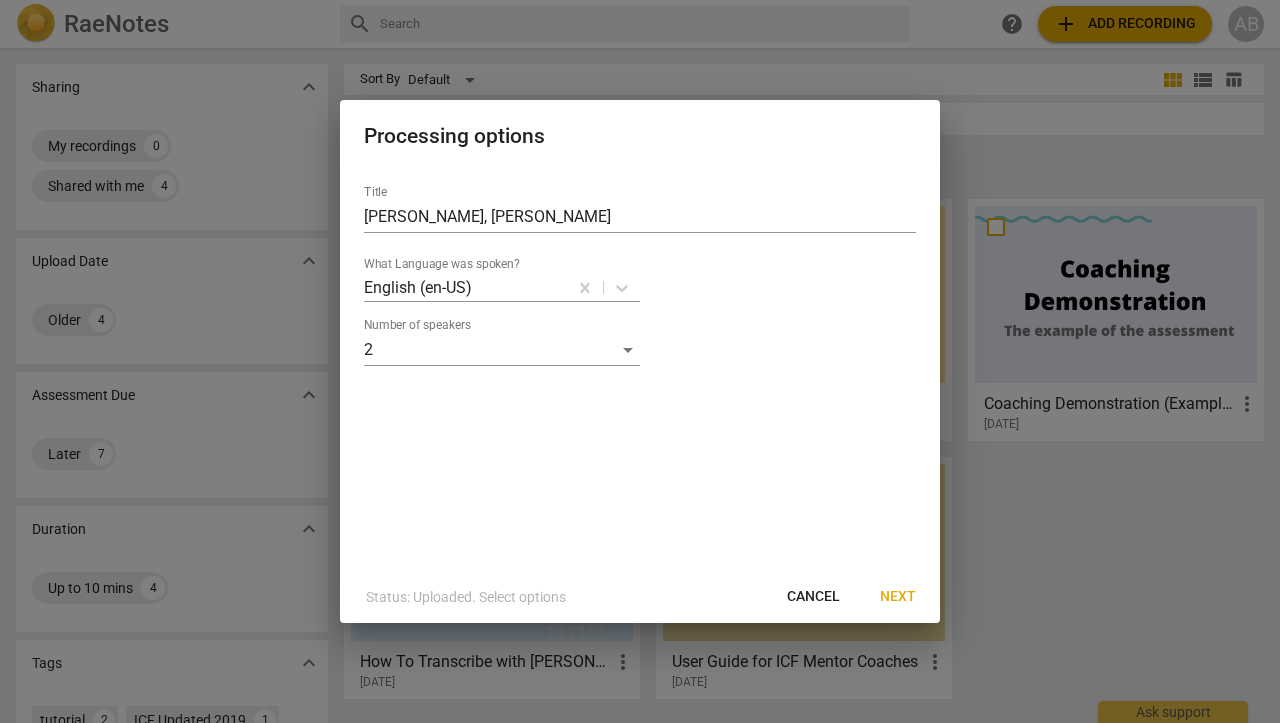 click on "Next" at bounding box center (898, 597) 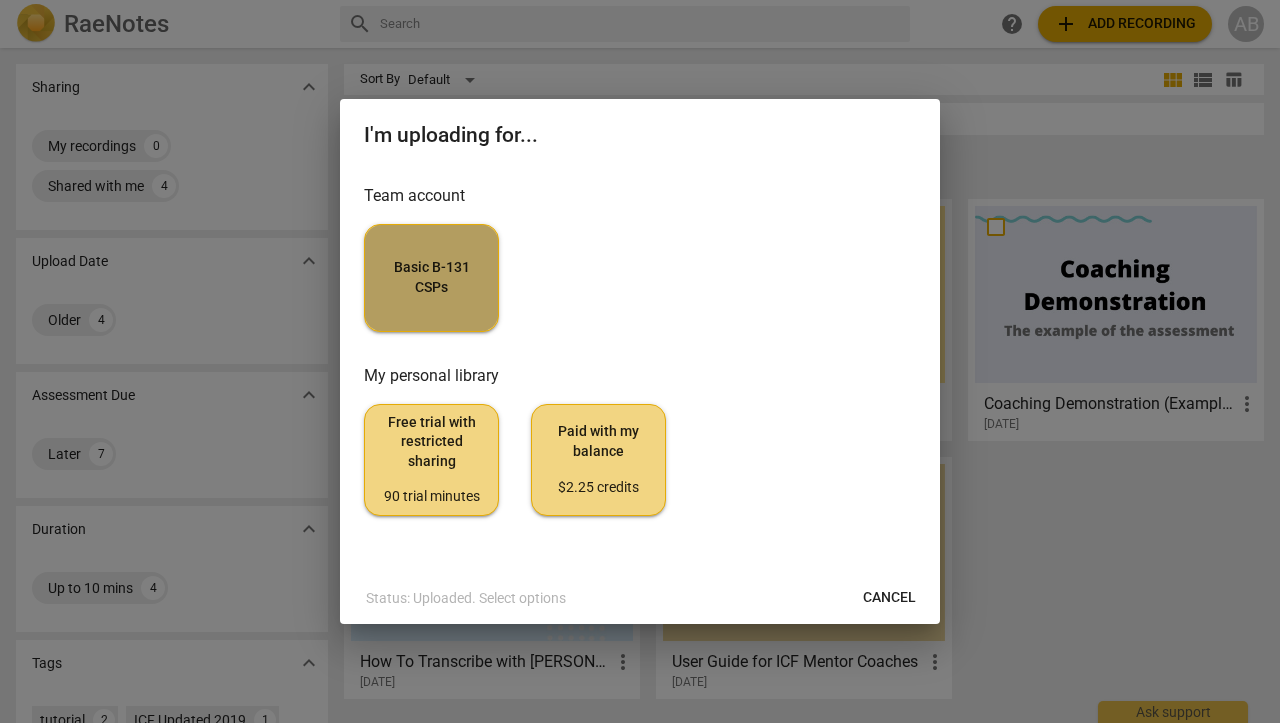 click on "Basic B-131 CSPs" at bounding box center [431, 277] 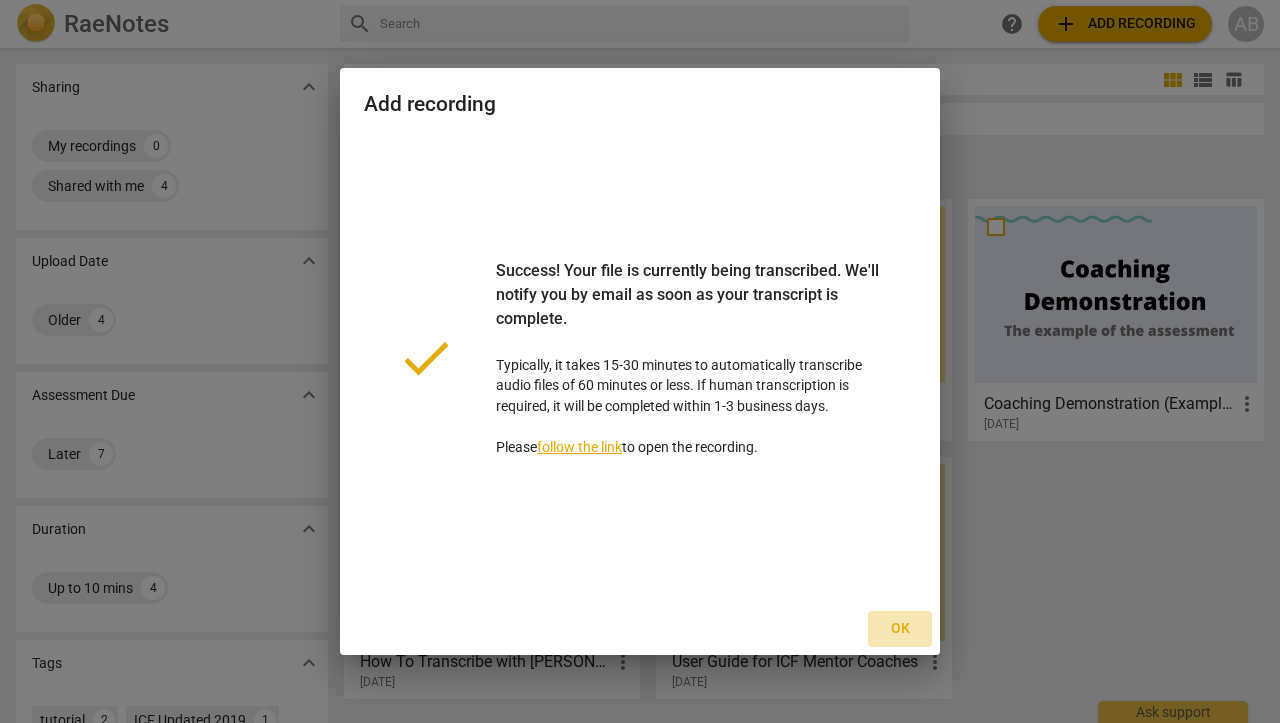 click on "Ok" at bounding box center (900, 629) 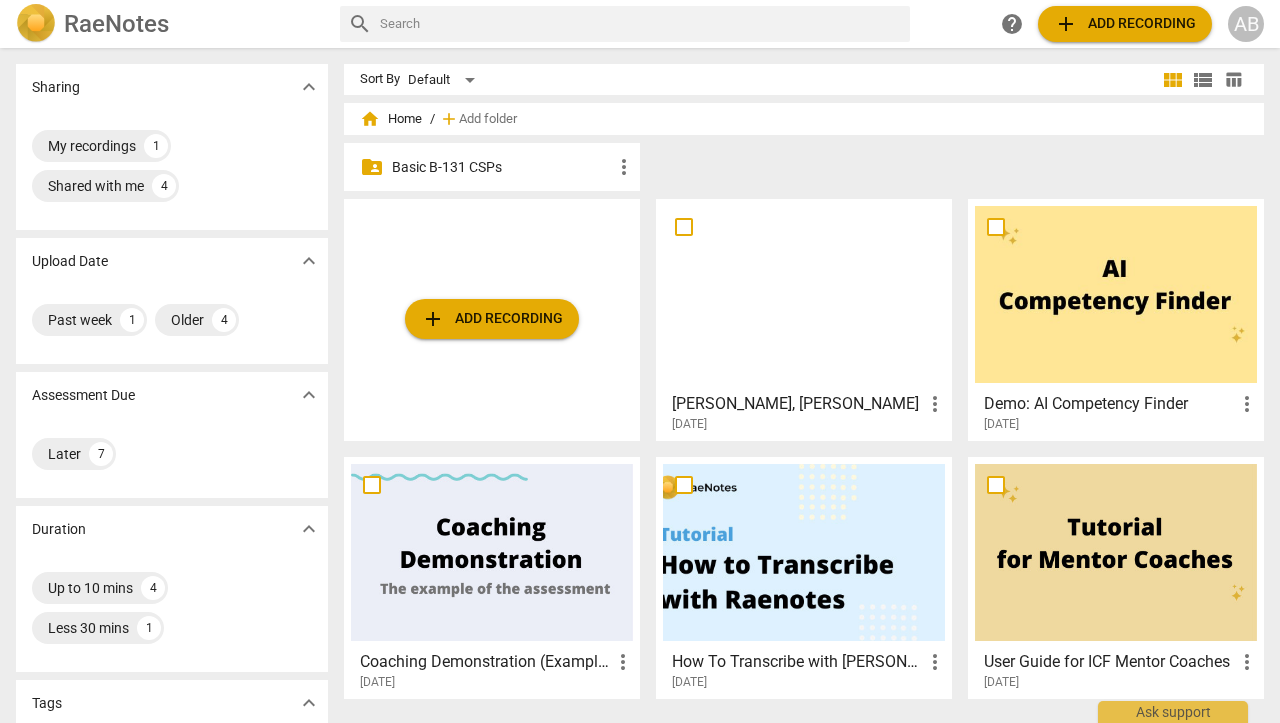 click on "Basic B-131 CSPs" at bounding box center [502, 167] 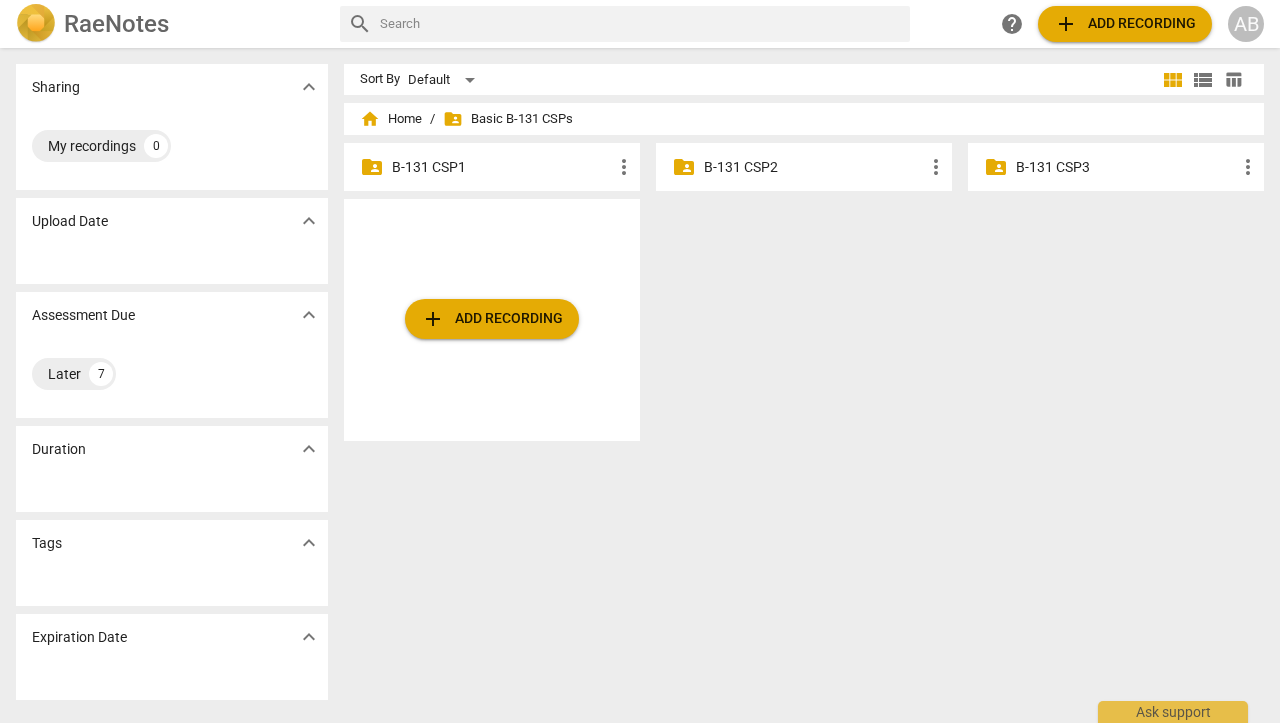 click on "B-131 CSP1" at bounding box center (502, 167) 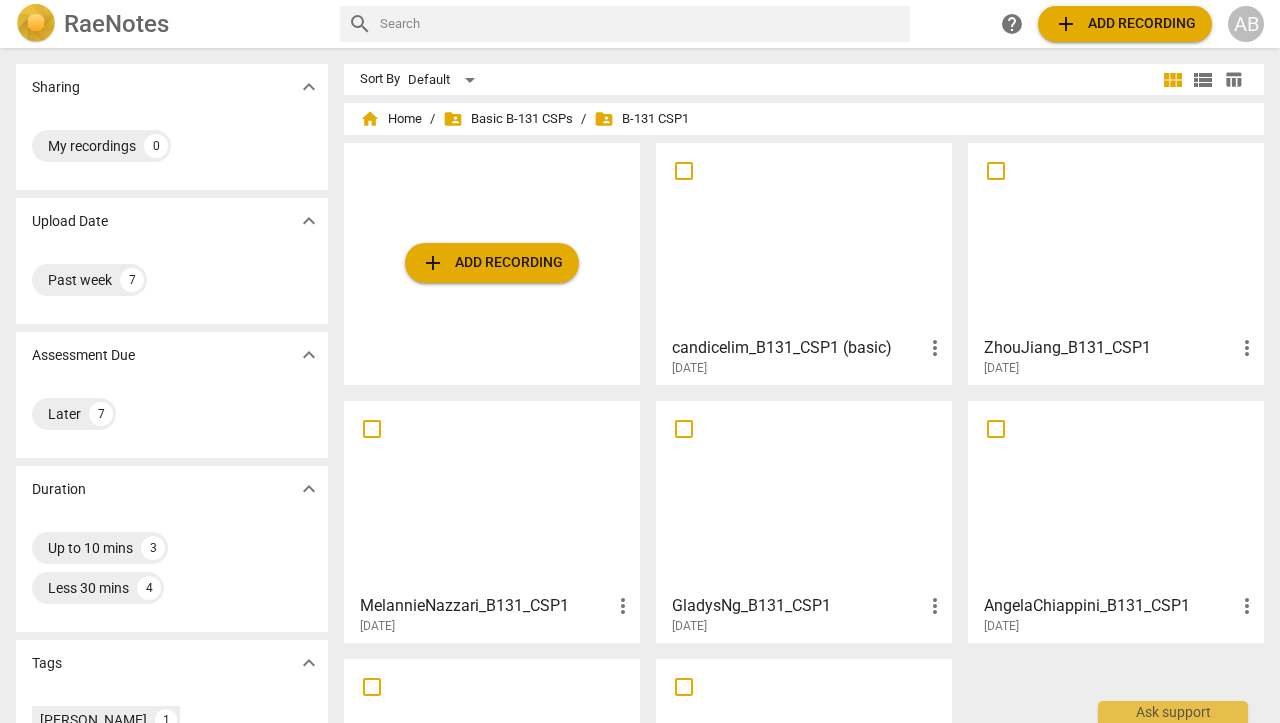 scroll, scrollTop: 0, scrollLeft: 0, axis: both 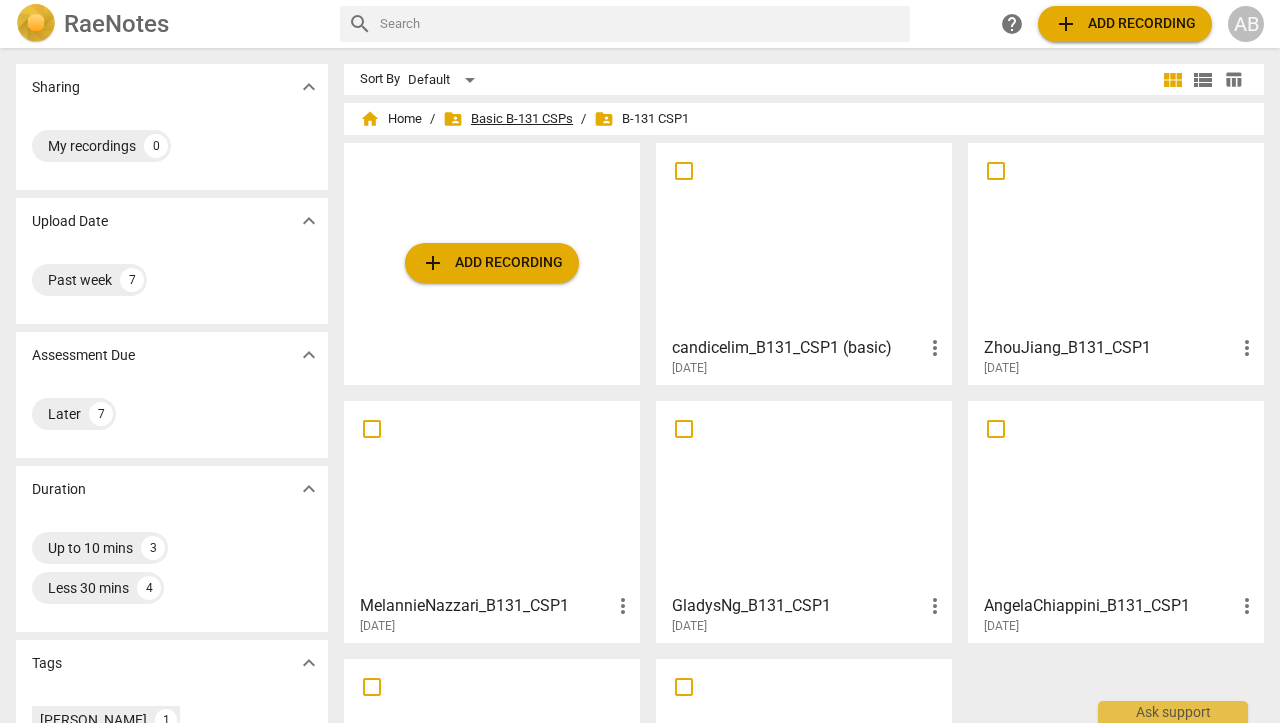 click on "folder_shared Basic B-131 CSPs" at bounding box center [508, 119] 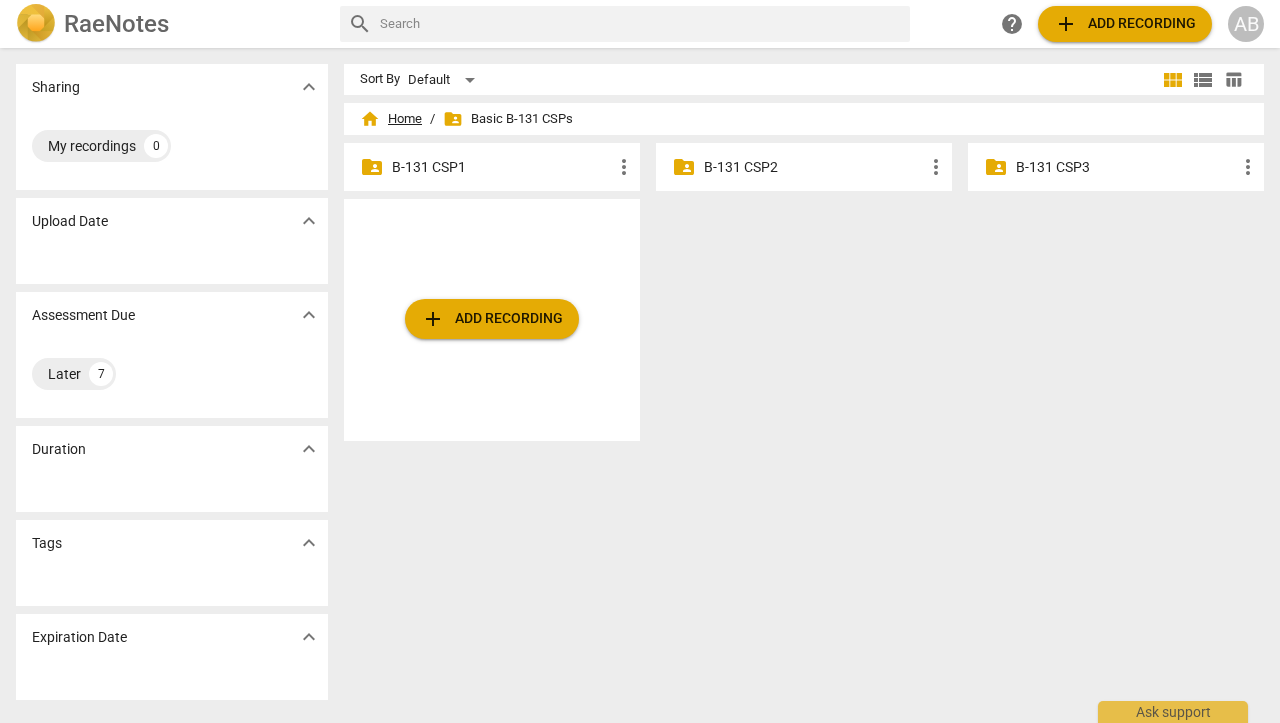click on "home Home" at bounding box center [391, 119] 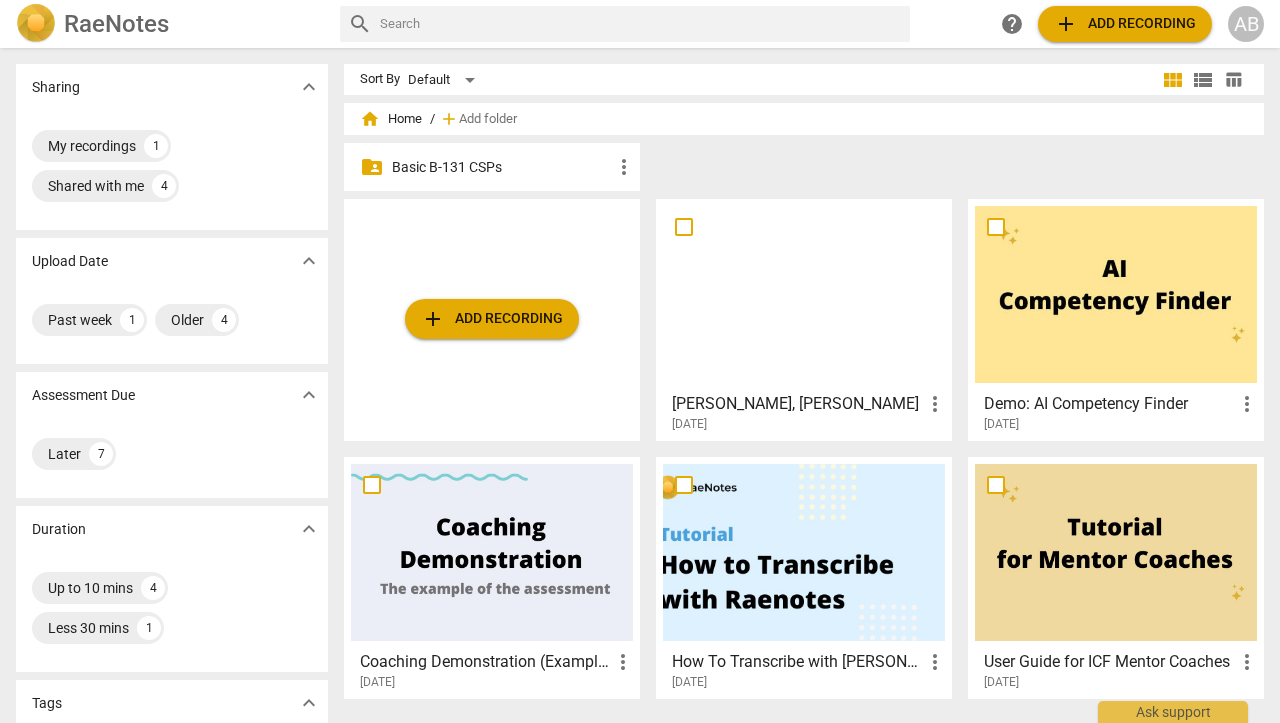 click on "more_vert" at bounding box center (935, 404) 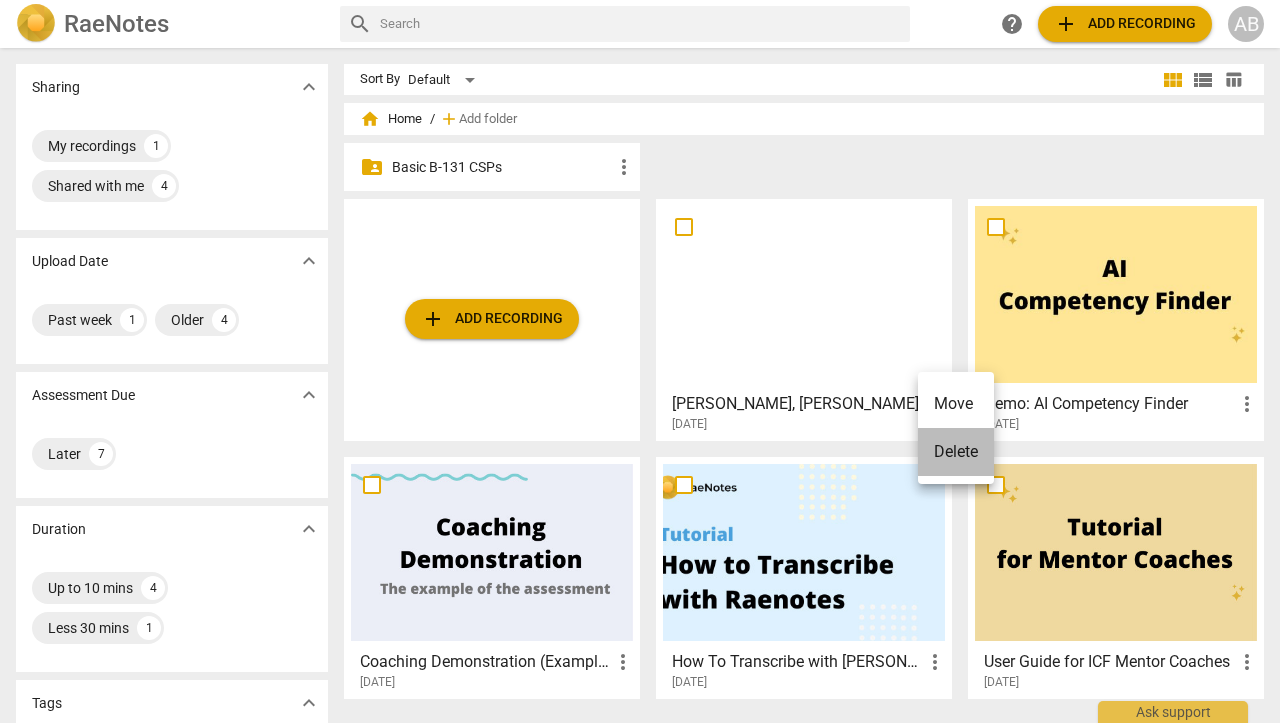 click on "Delete" at bounding box center (956, 452) 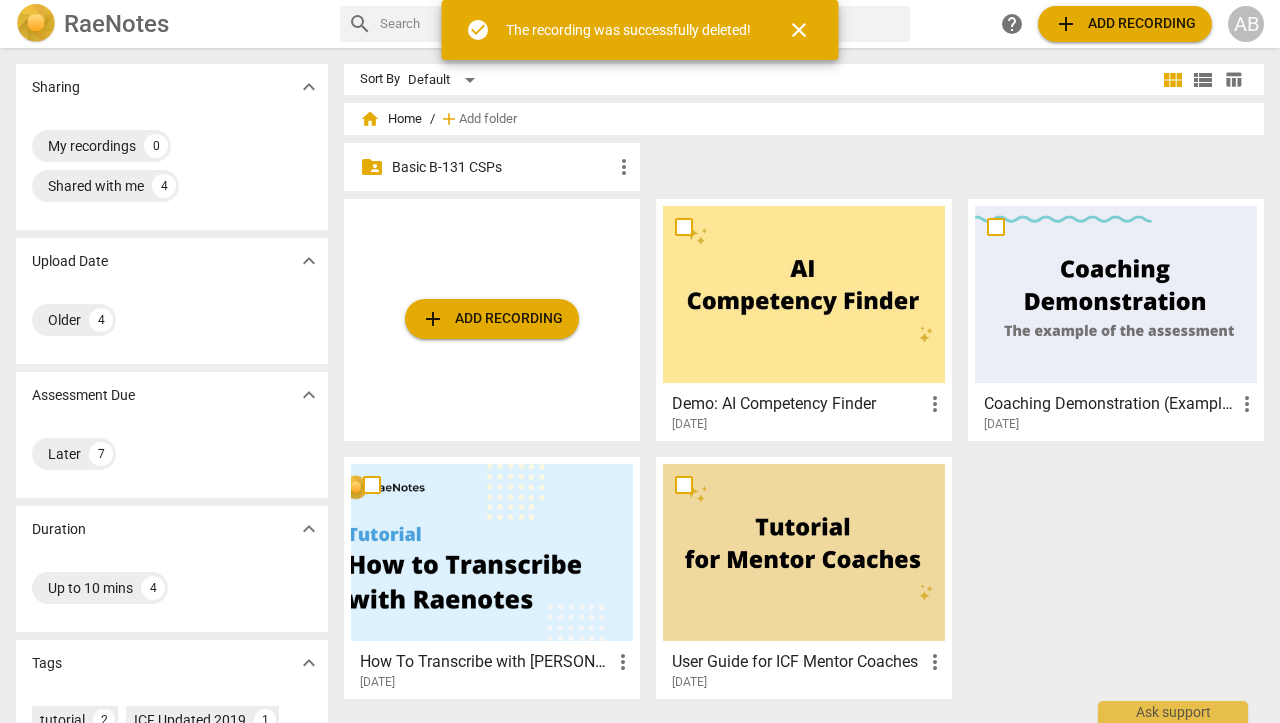 click on "Basic B-131 CSPs" at bounding box center (502, 167) 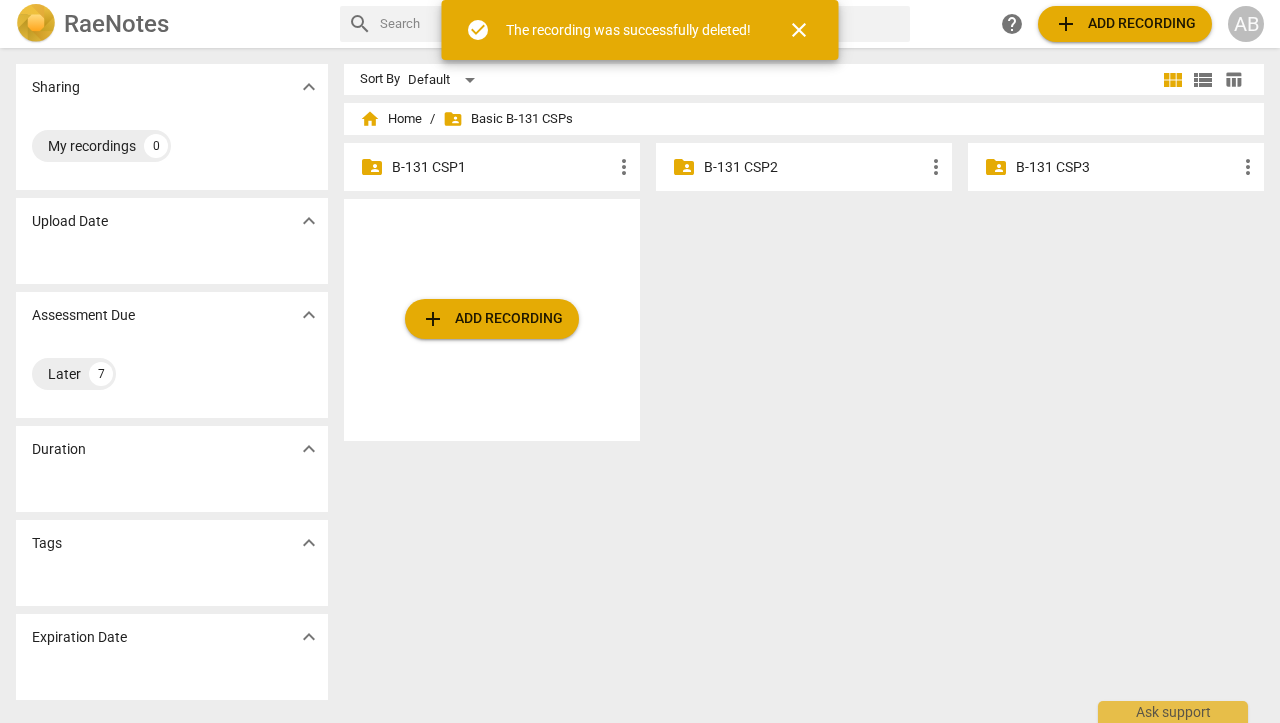 click on "B-131 CSP1" at bounding box center (502, 167) 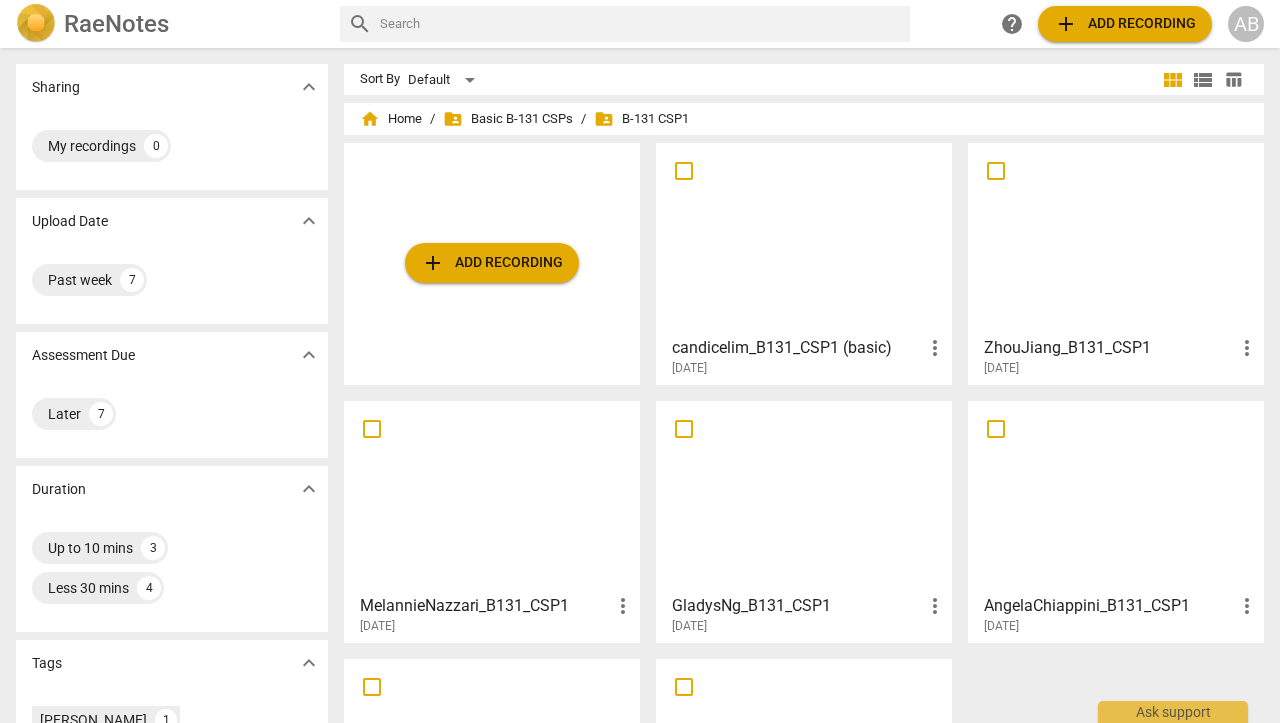 click on "add   Add recording" at bounding box center [492, 263] 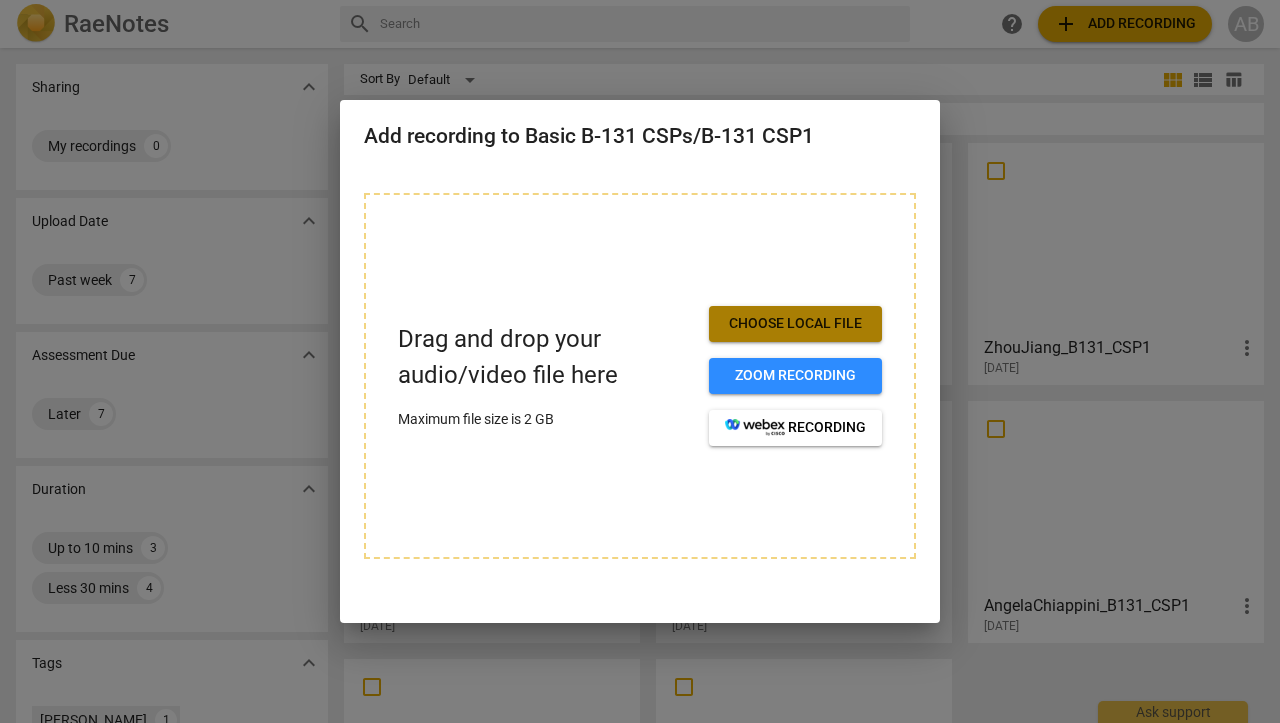 click on "Choose local file" at bounding box center (795, 324) 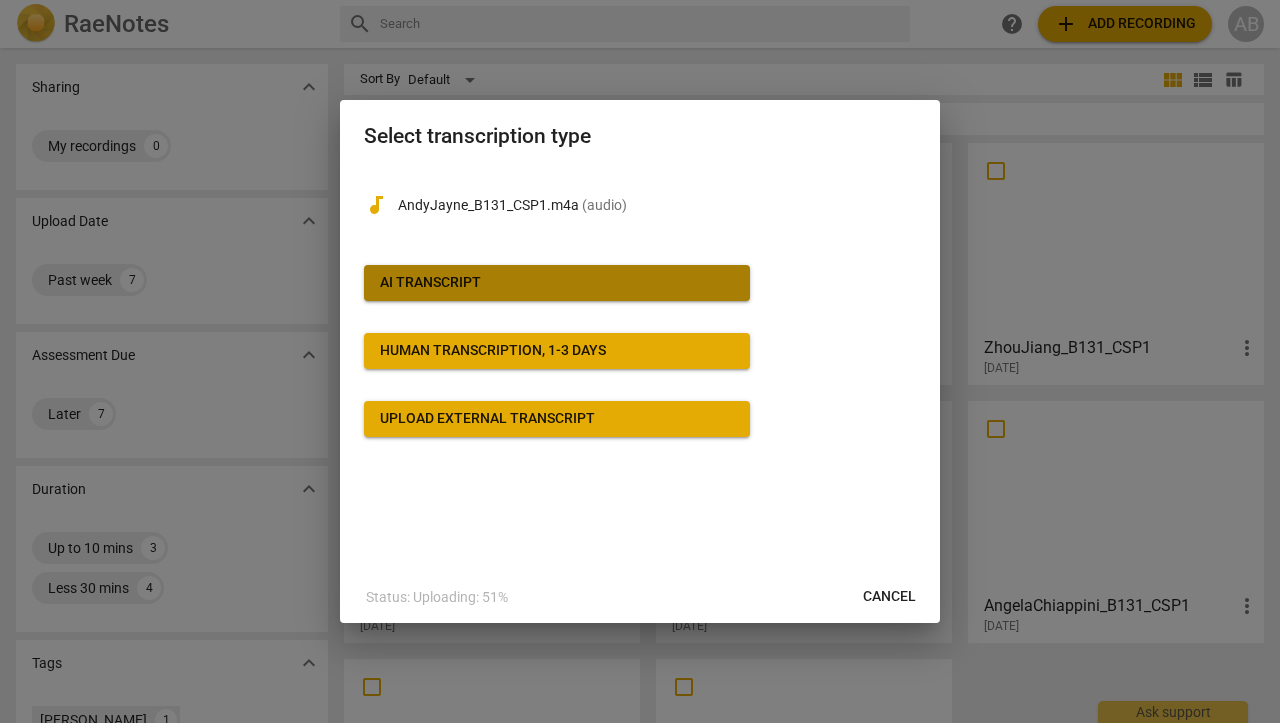 click on "AI Transcript" at bounding box center [557, 283] 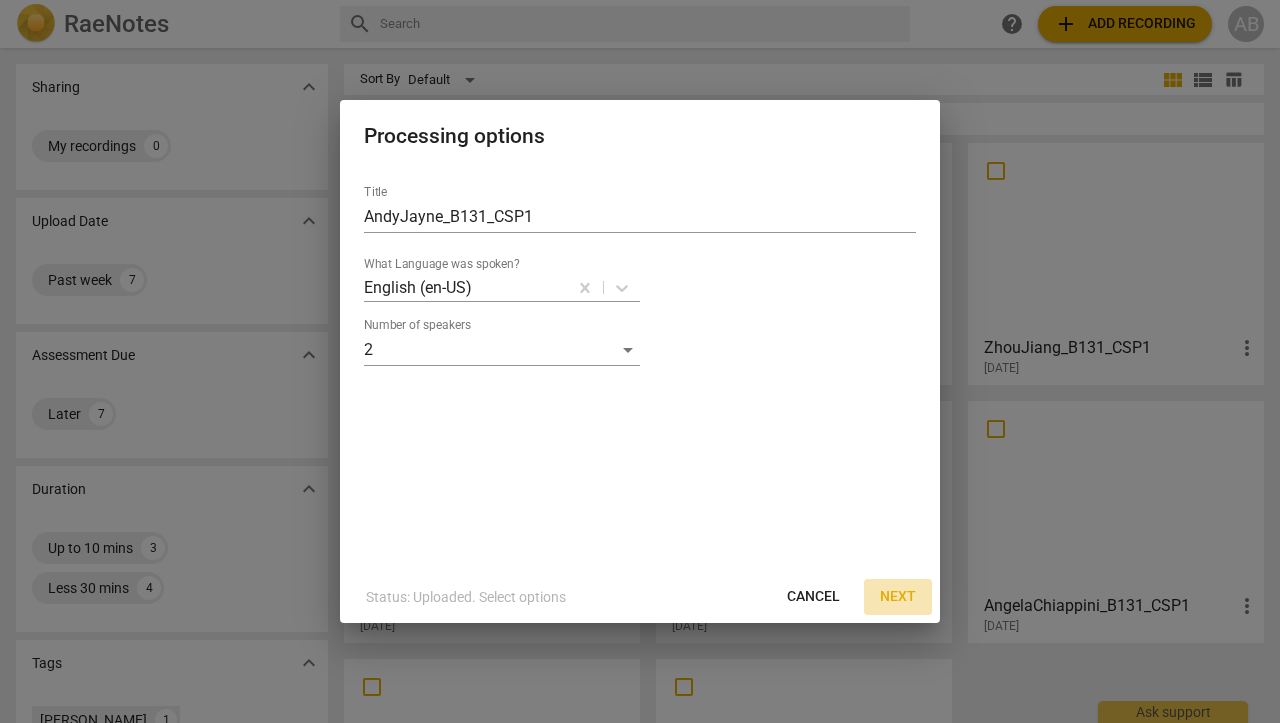 click on "Next" at bounding box center (898, 597) 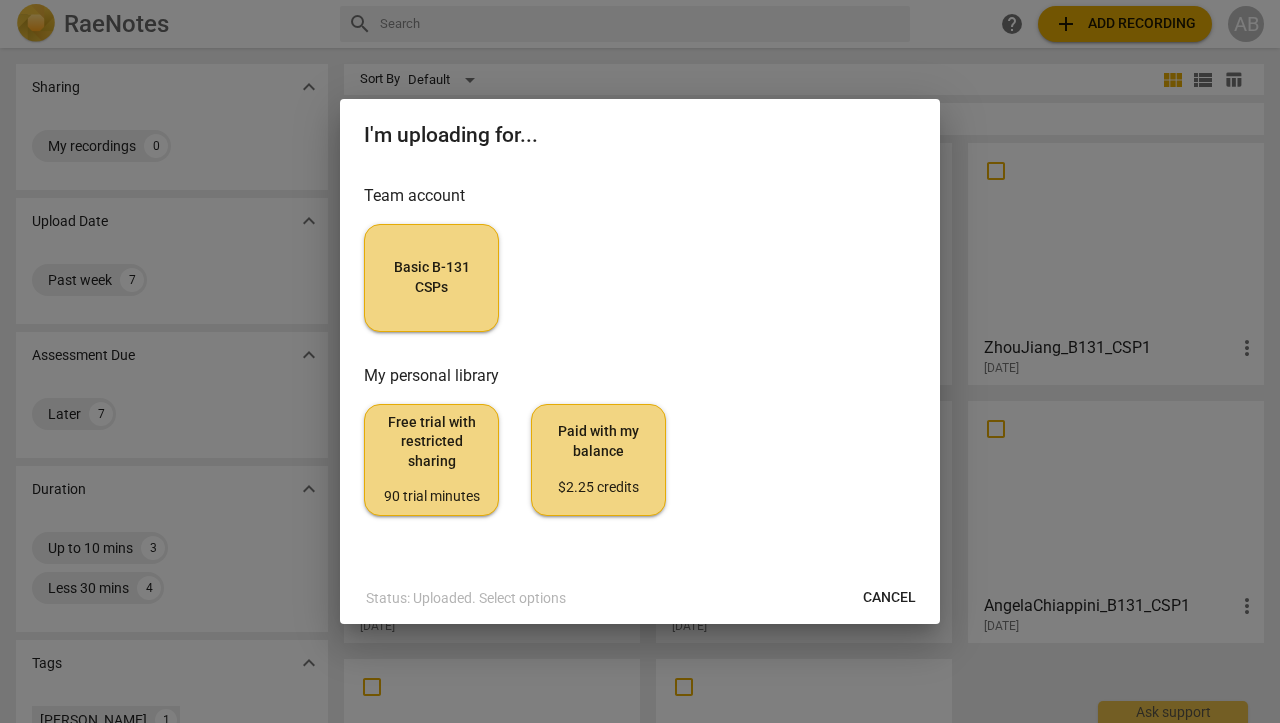 click on "Basic B-131 CSPs" at bounding box center (431, 277) 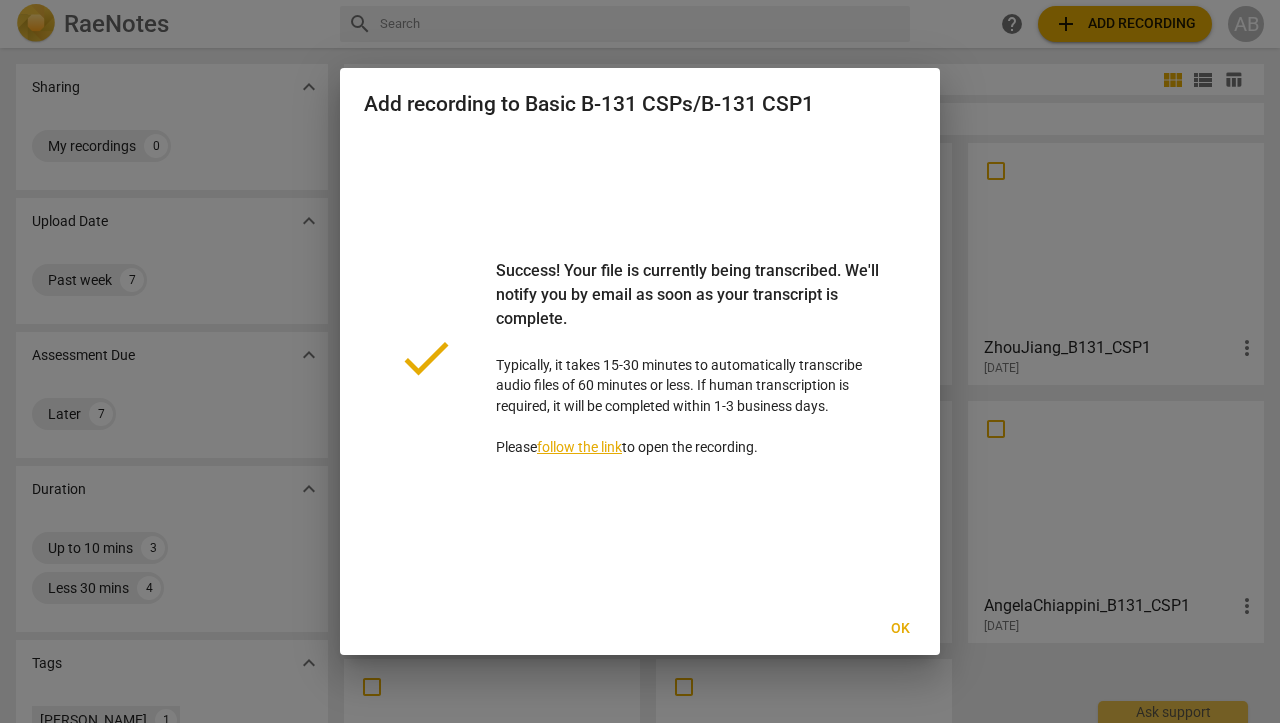 click on "Ok" at bounding box center (900, 629) 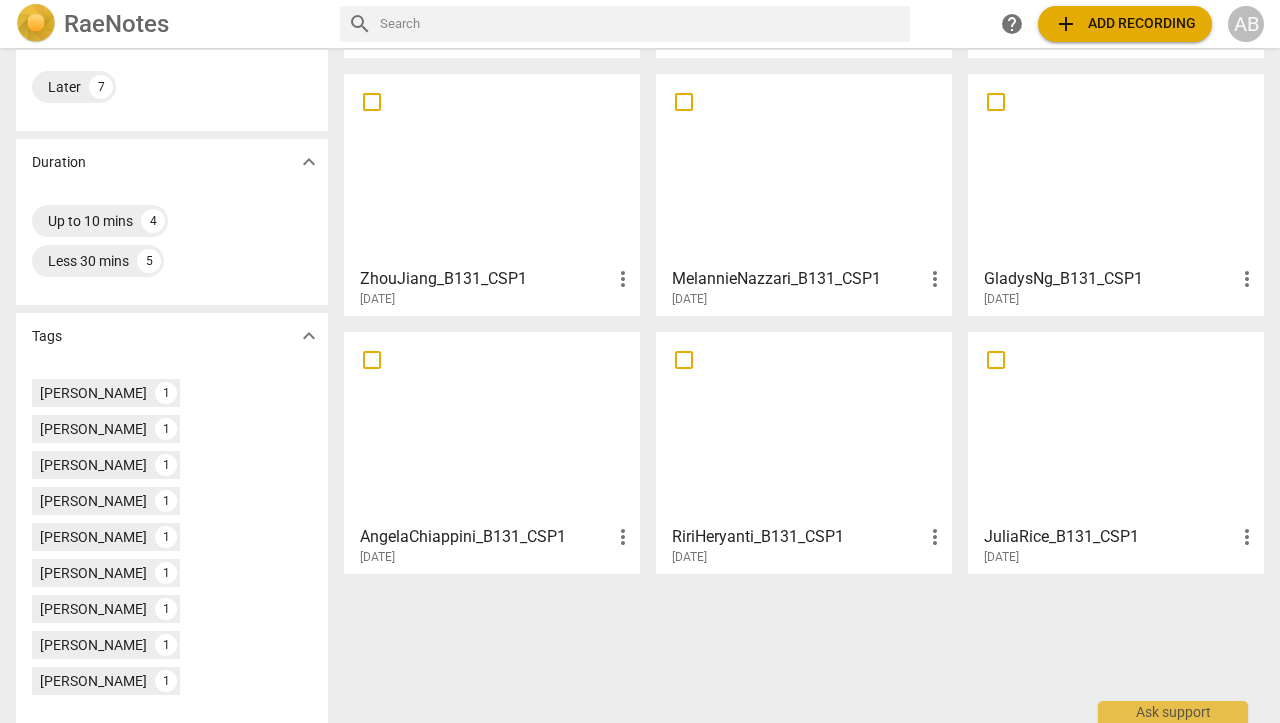 scroll, scrollTop: 325, scrollLeft: 0, axis: vertical 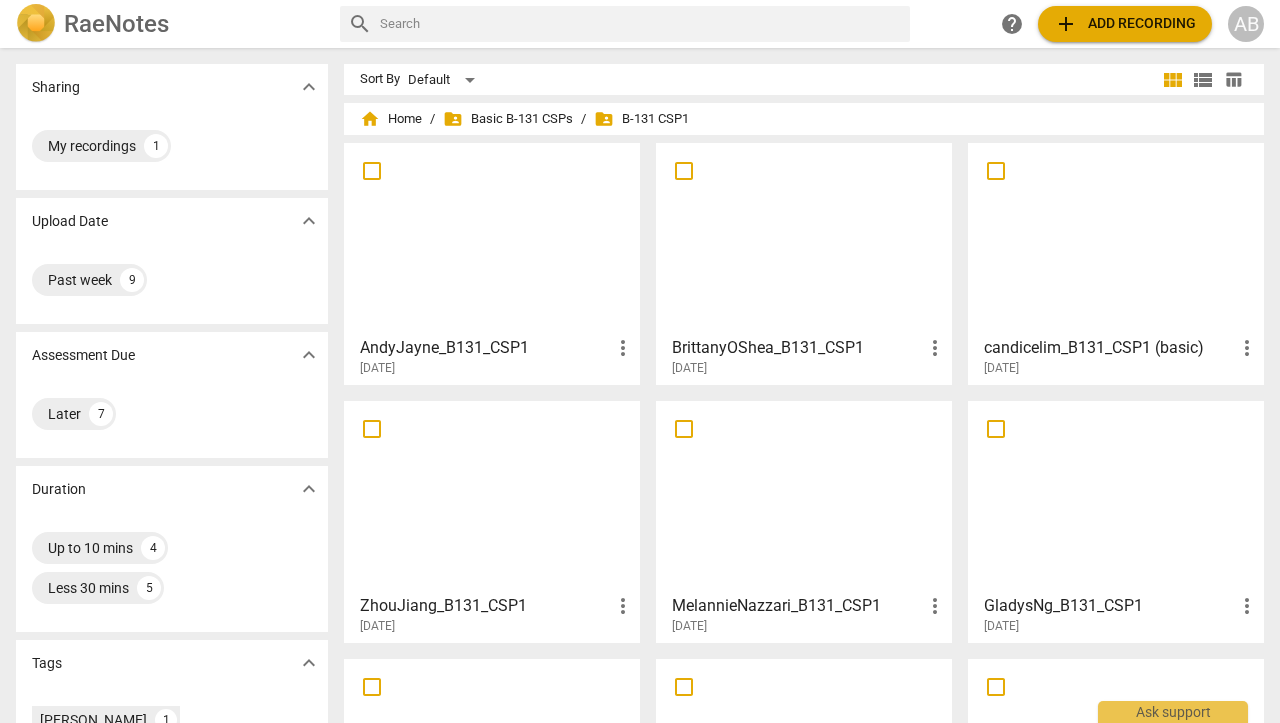 click on "expand_more" at bounding box center (309, 221) 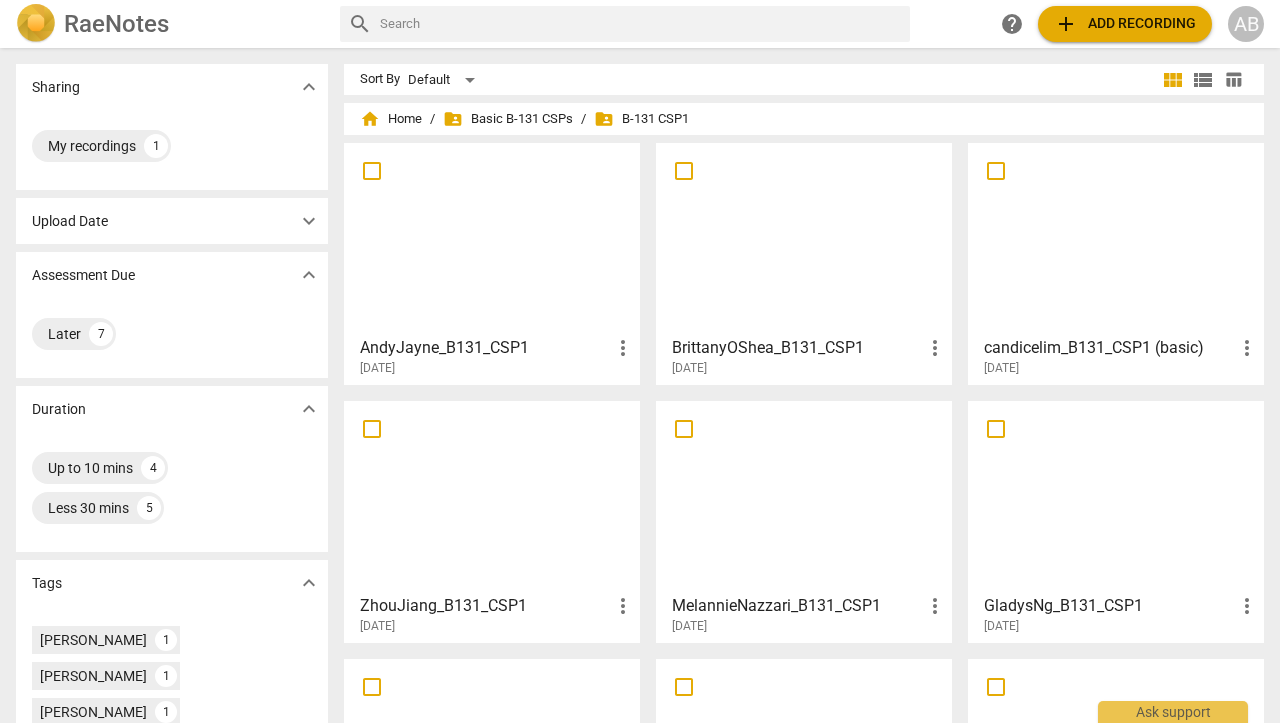click on "expand_more" at bounding box center (309, 221) 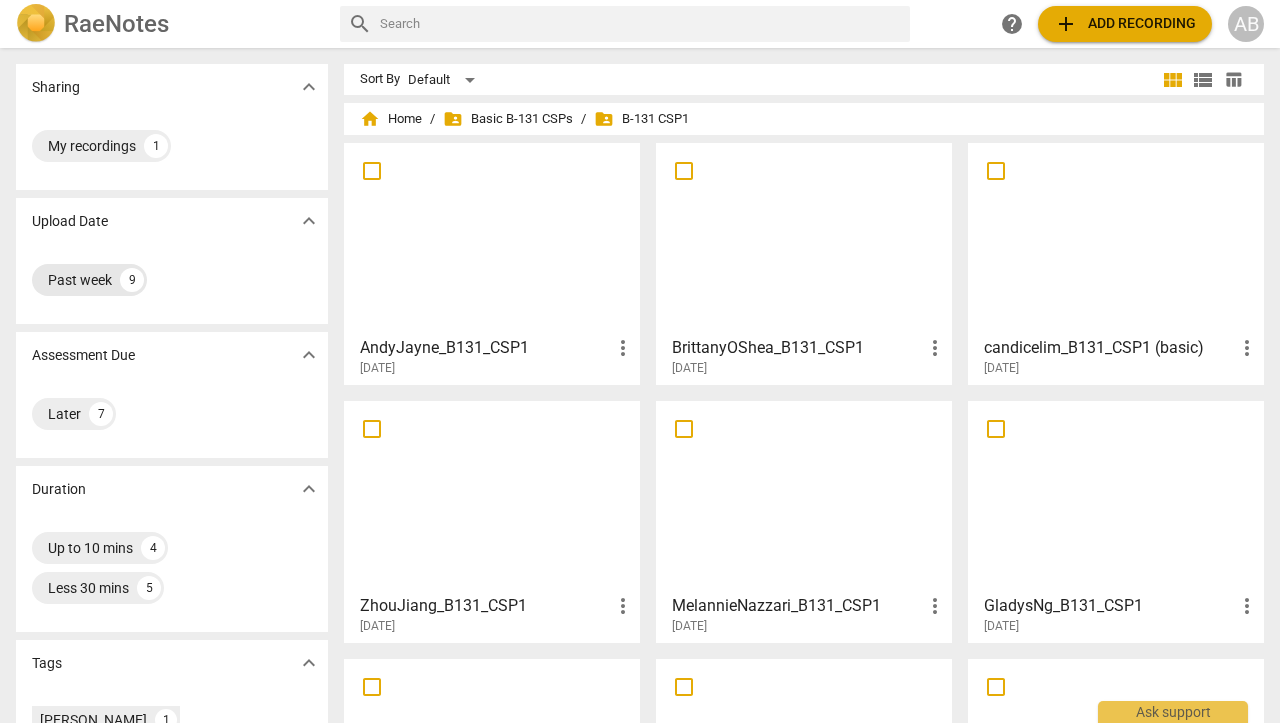click on "Past week" at bounding box center (80, 280) 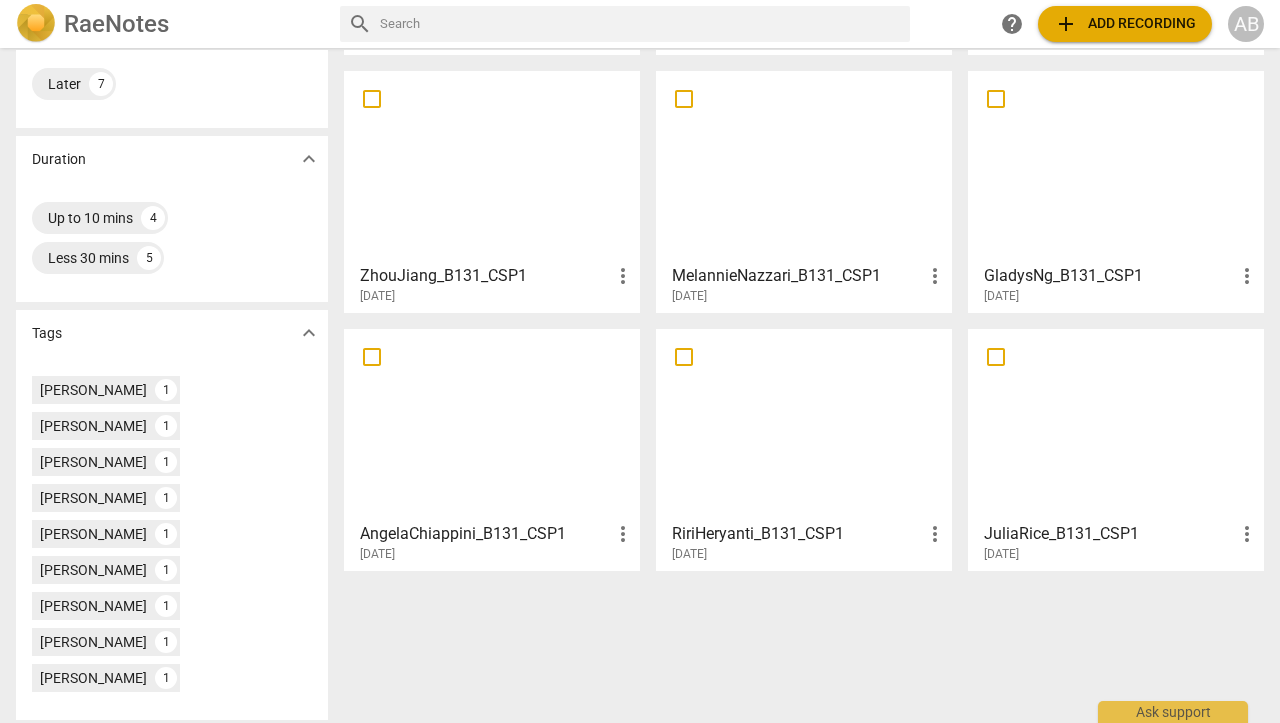 scroll, scrollTop: 325, scrollLeft: 0, axis: vertical 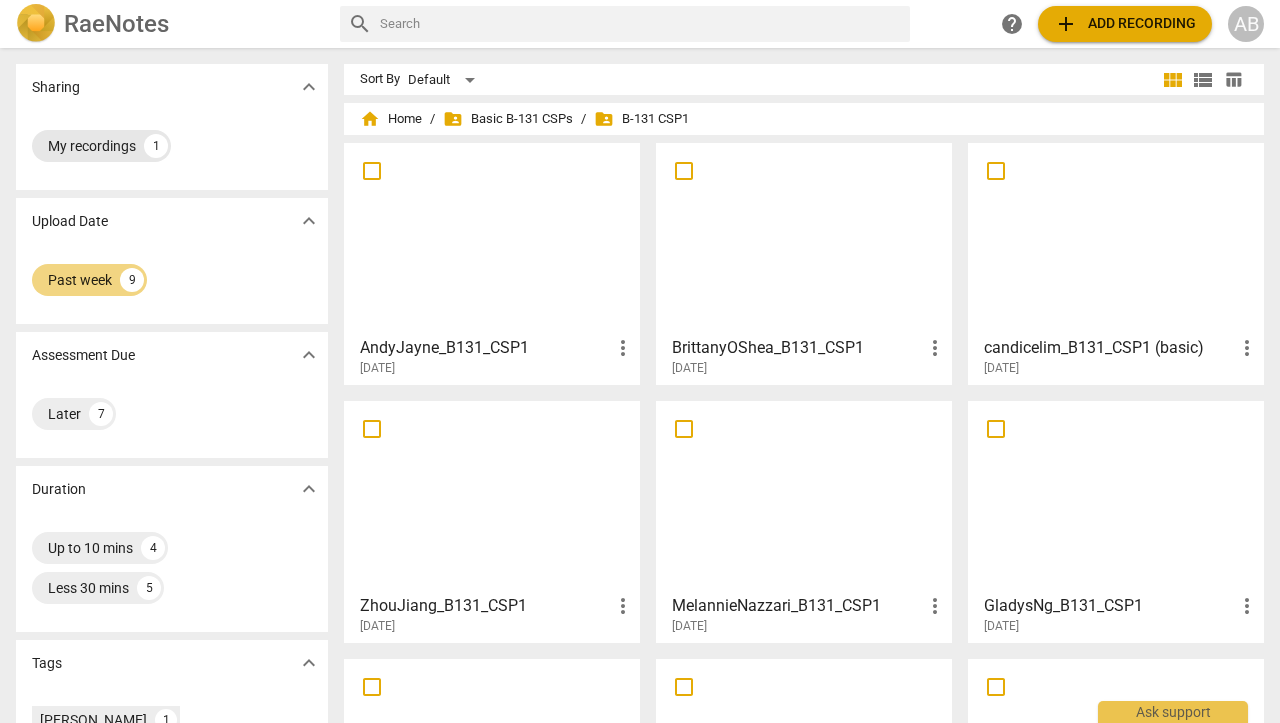 click on "My recordings" at bounding box center [92, 146] 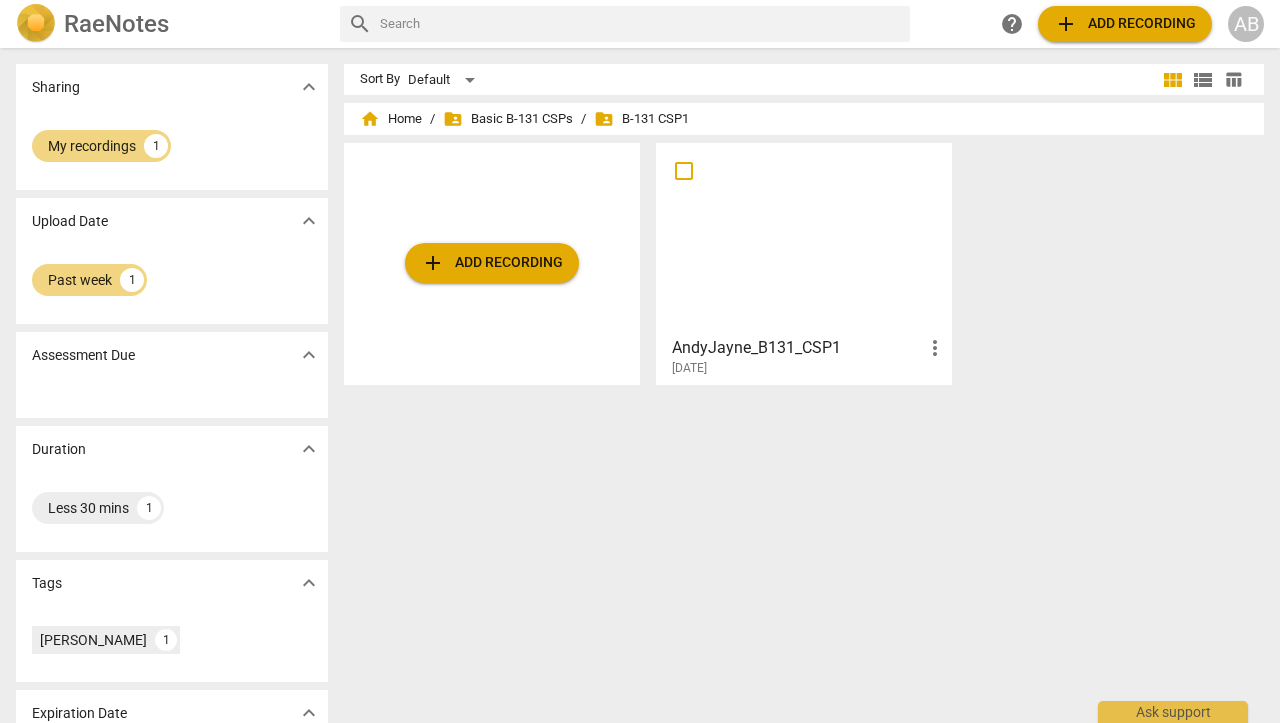 scroll, scrollTop: 0, scrollLeft: 0, axis: both 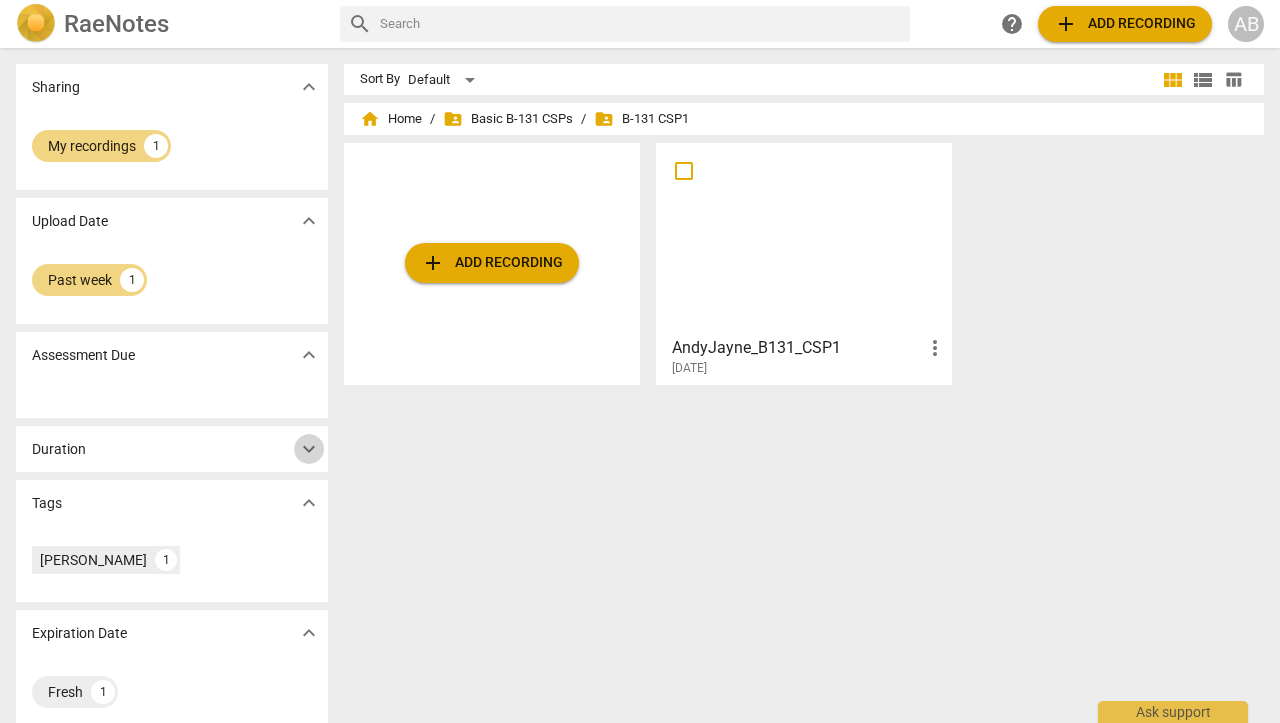 click on "expand_more" at bounding box center [309, 449] 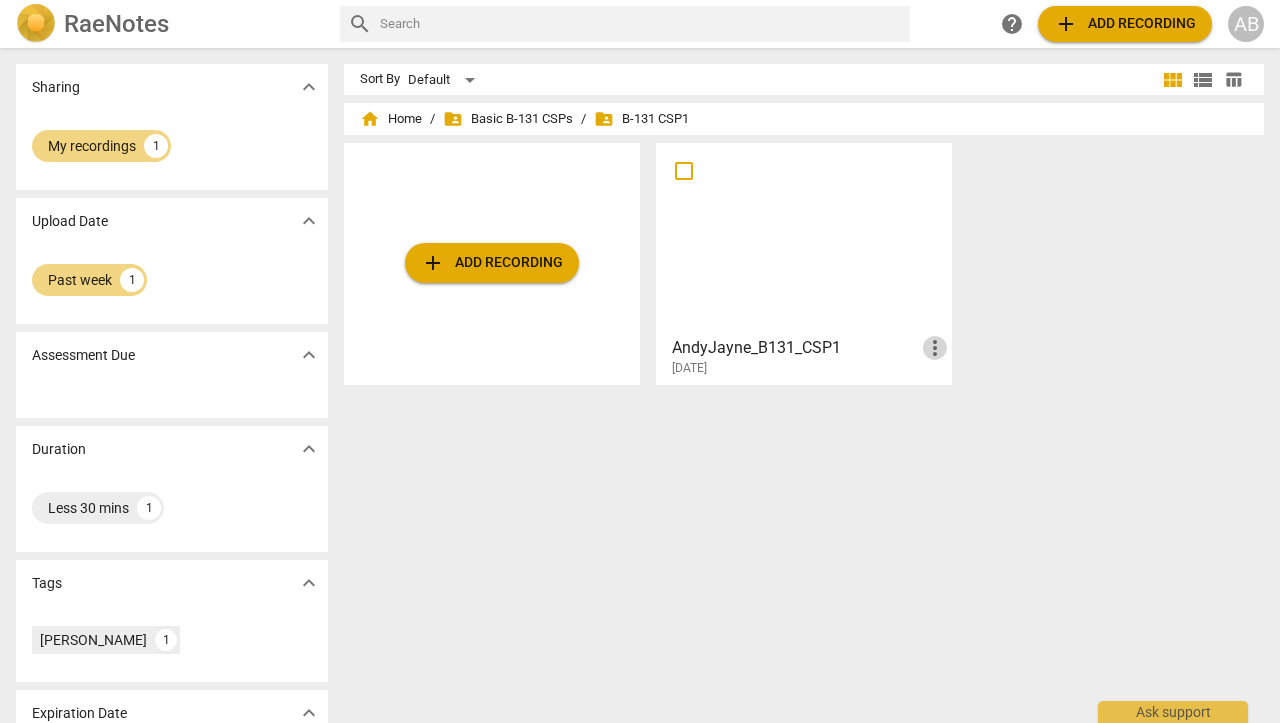 click on "more_vert" at bounding box center (935, 348) 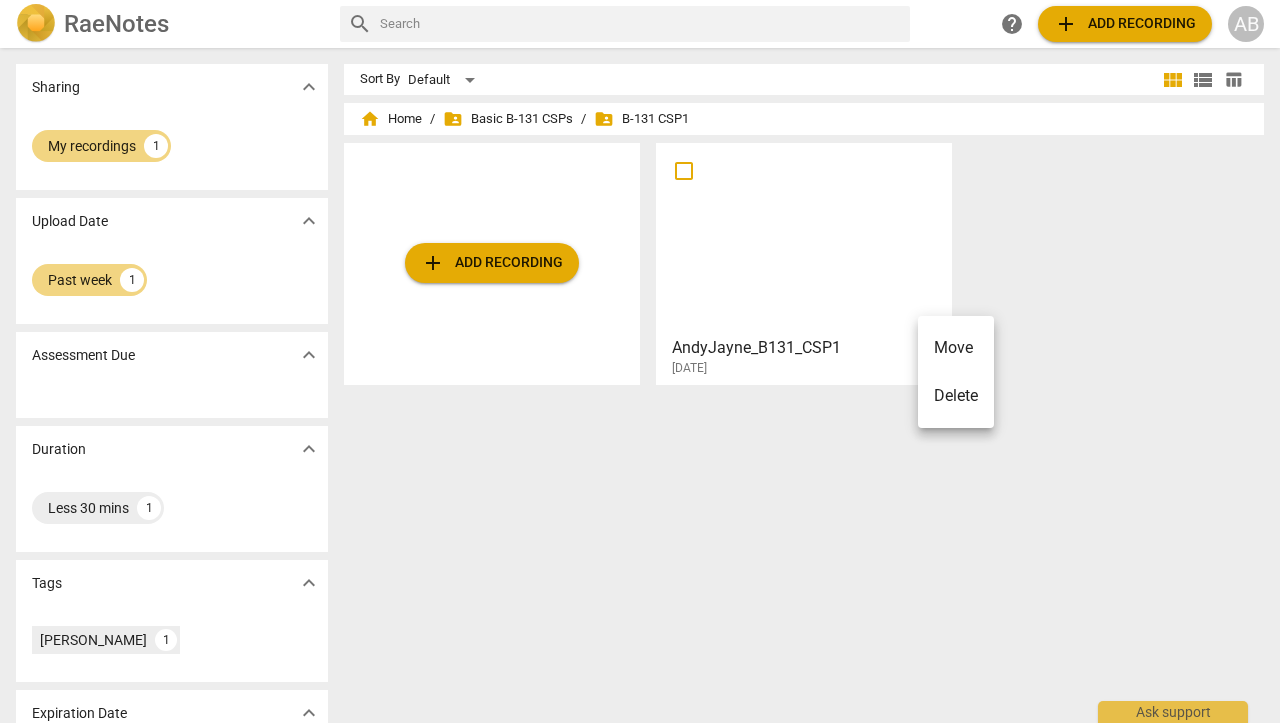 click at bounding box center [640, 361] 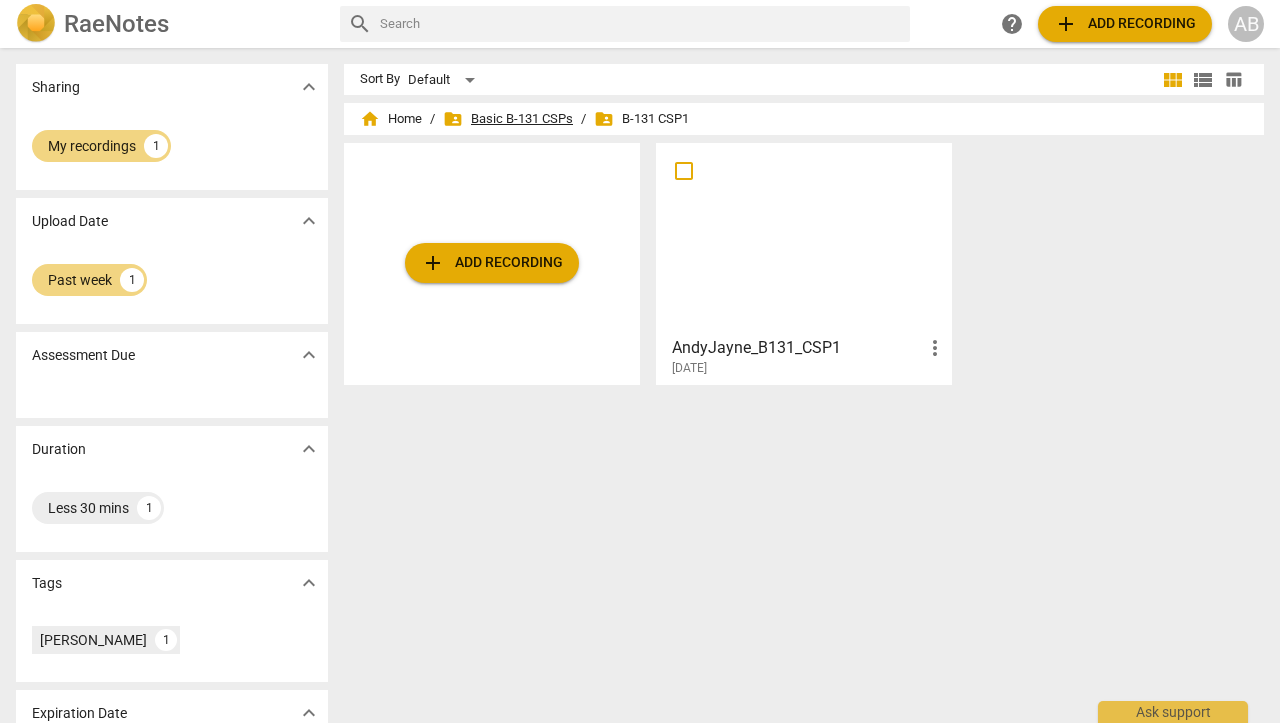 click on "folder_shared Basic B-131 CSPs" at bounding box center (508, 119) 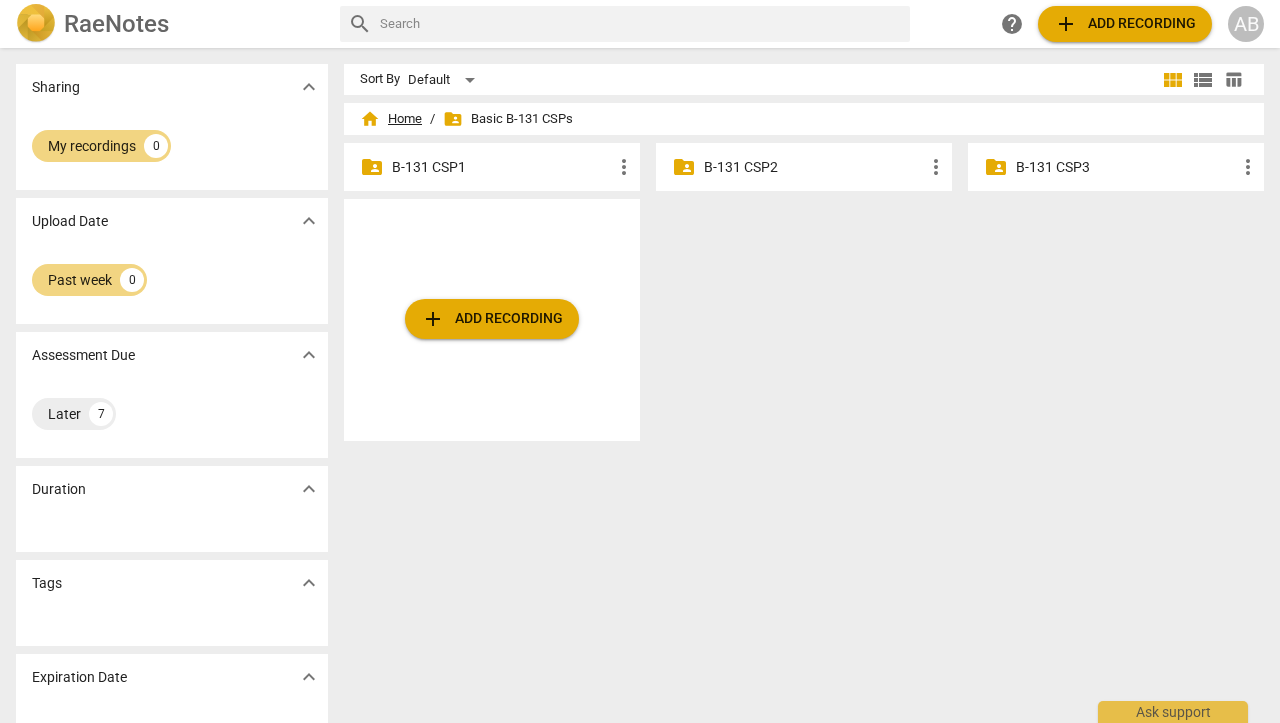 click on "home Home" at bounding box center [391, 119] 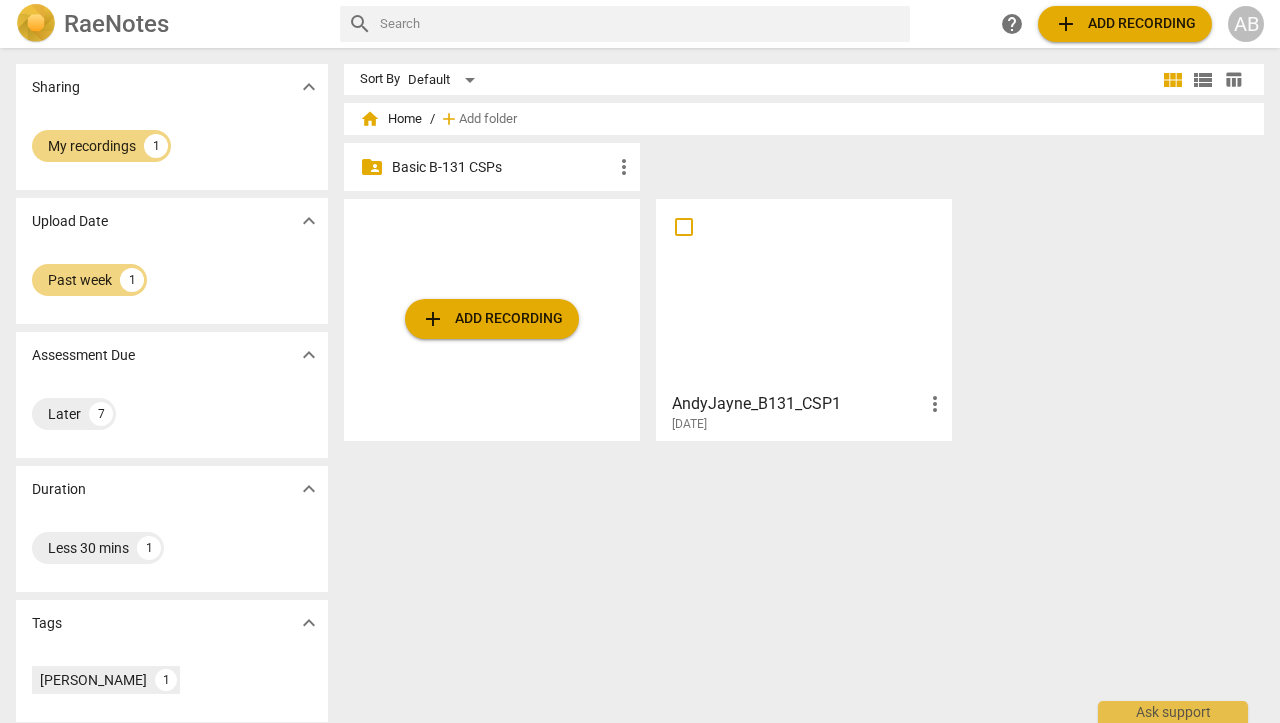 click on "more_vert" at bounding box center (935, 404) 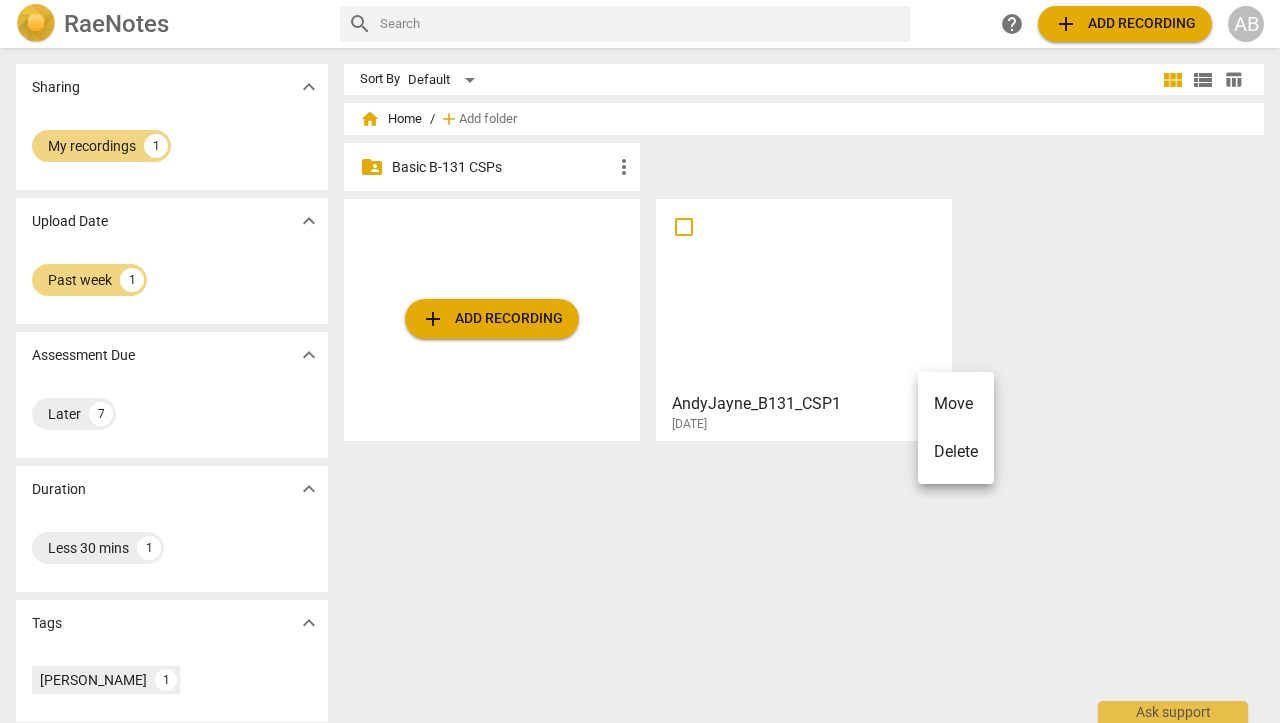 click at bounding box center (640, 361) 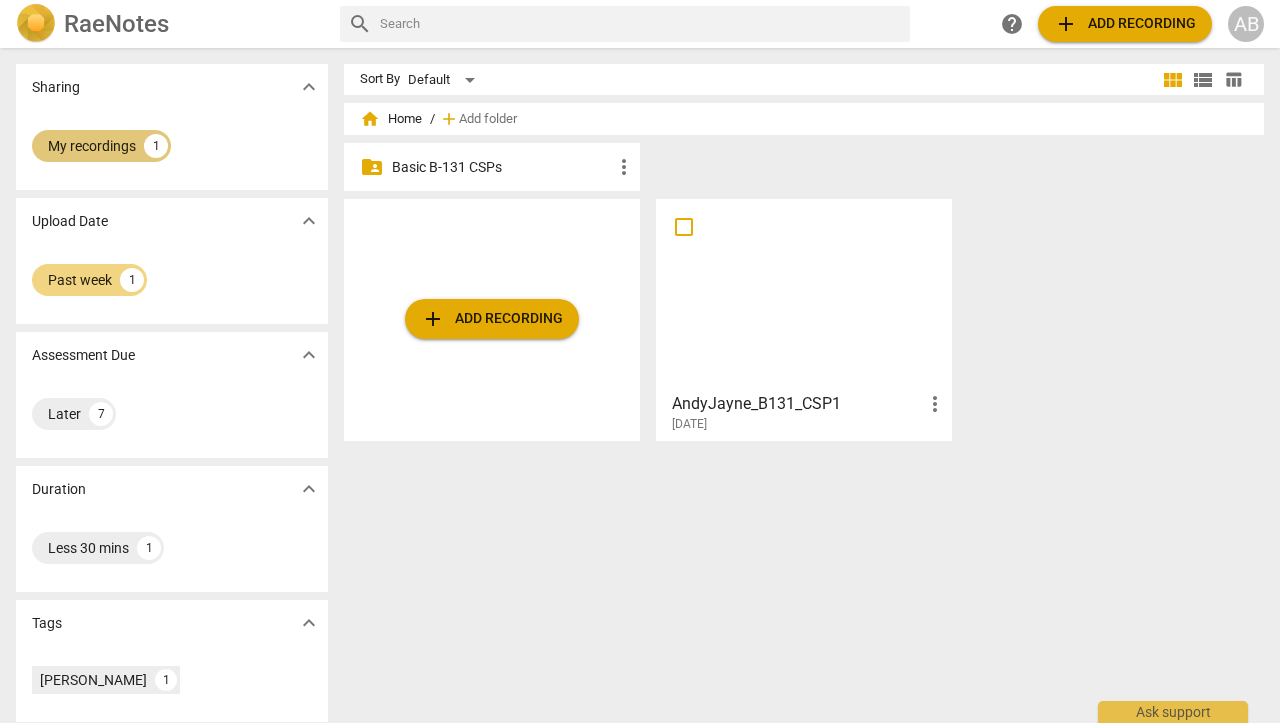 click on "My recordings" at bounding box center (92, 146) 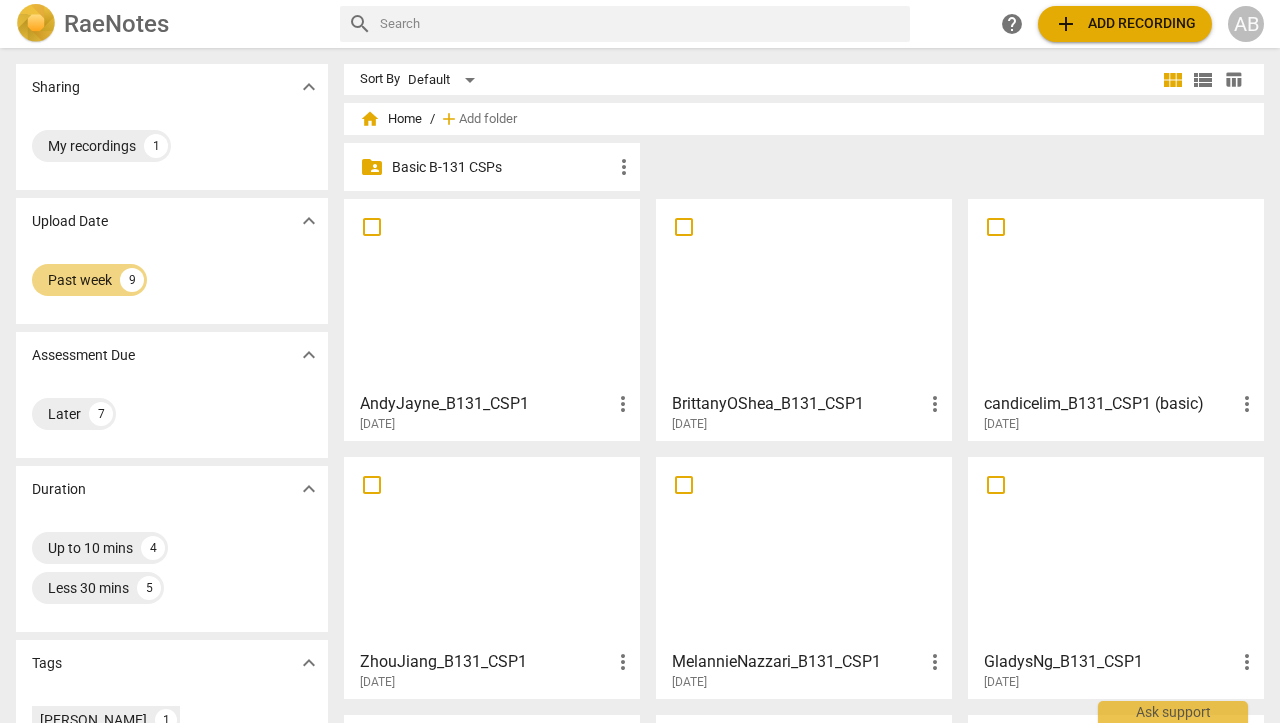 click at bounding box center [492, 294] 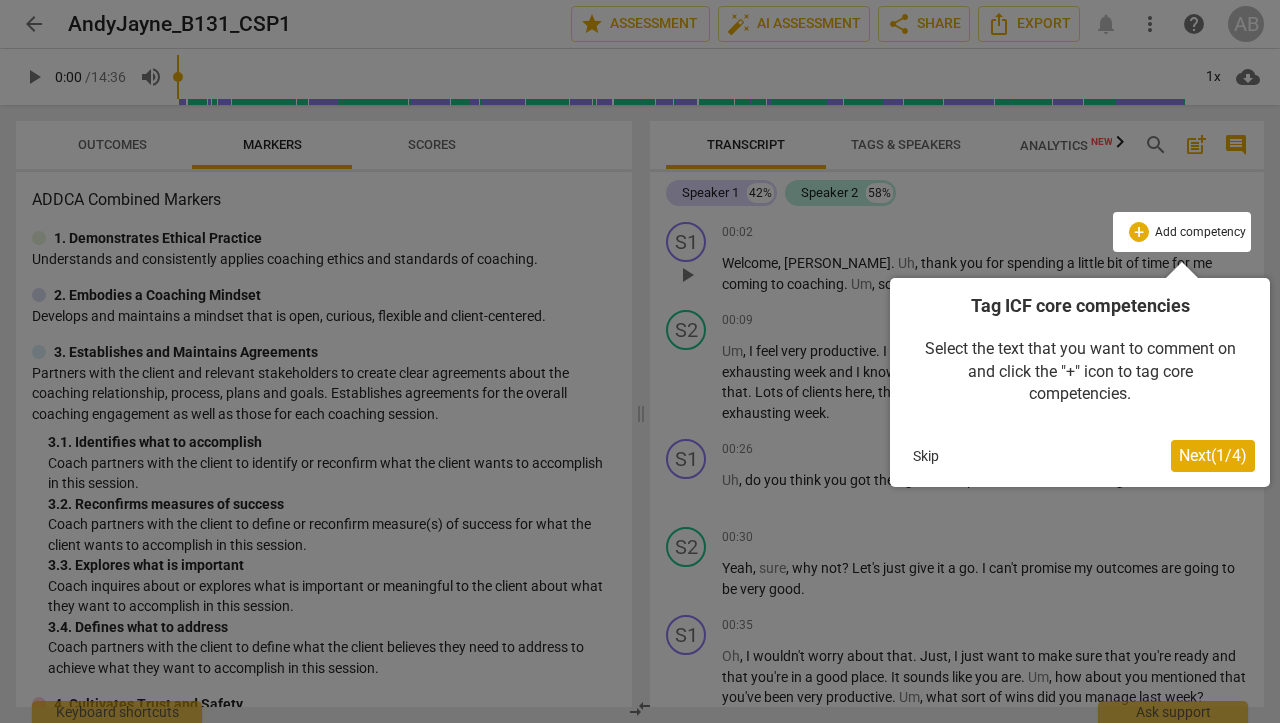 click on "Skip" at bounding box center (926, 456) 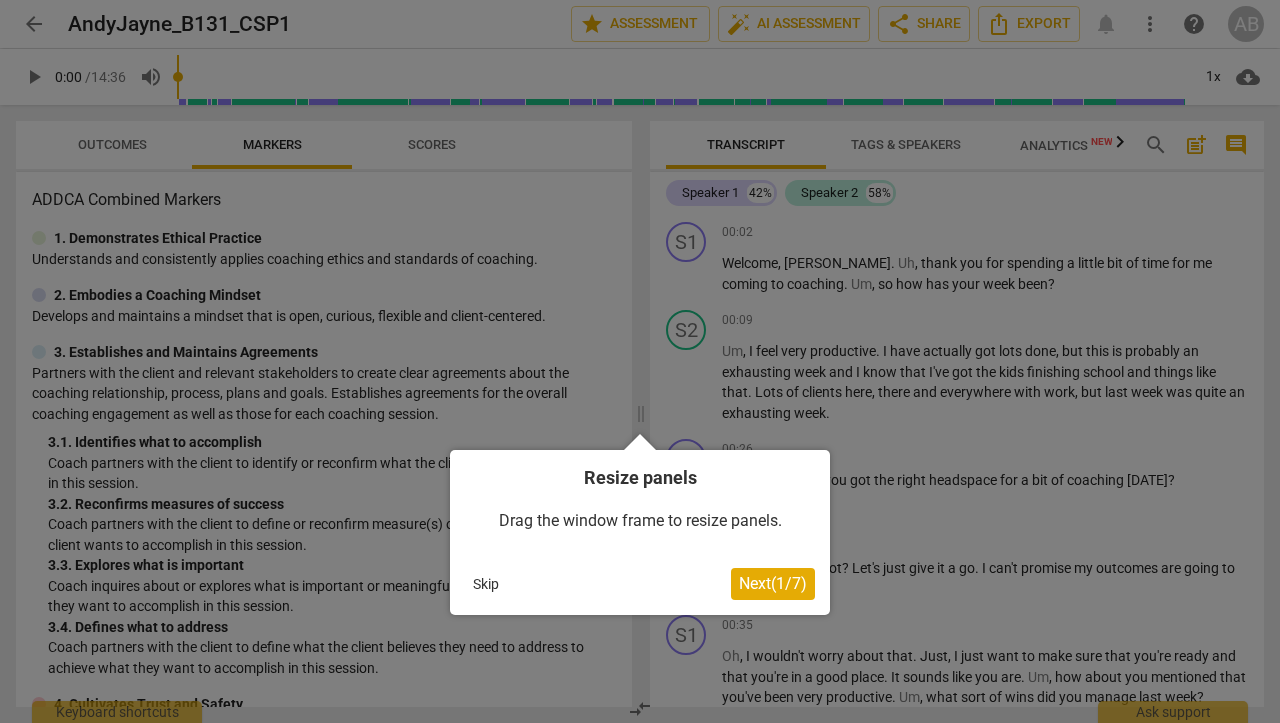 click on "Skip" at bounding box center (486, 584) 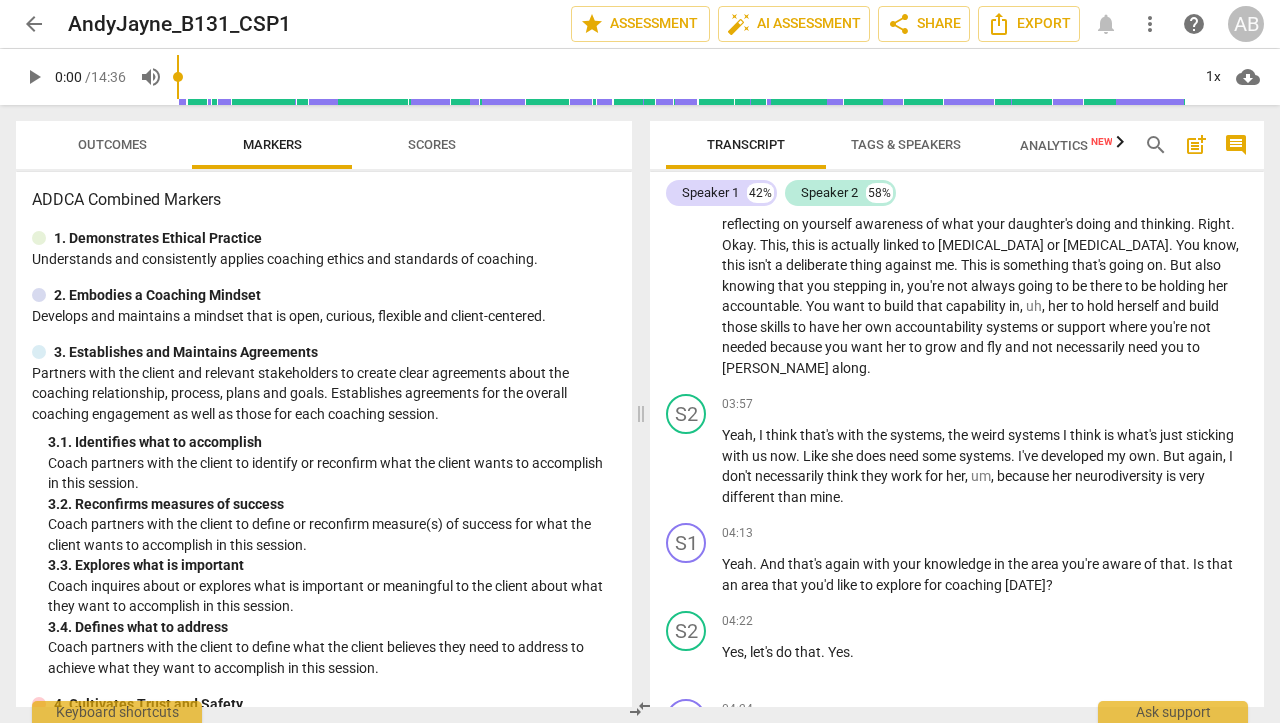 scroll, scrollTop: 1631, scrollLeft: 0, axis: vertical 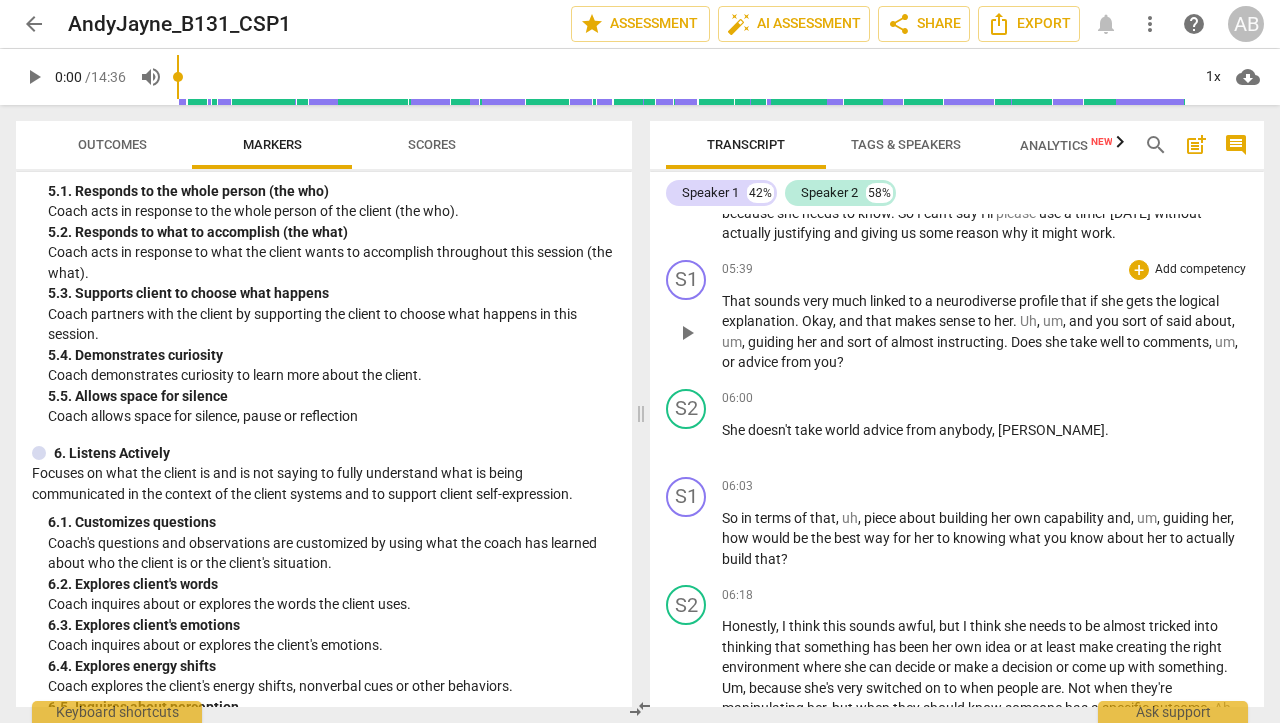 click on "play_arrow" at bounding box center [687, 333] 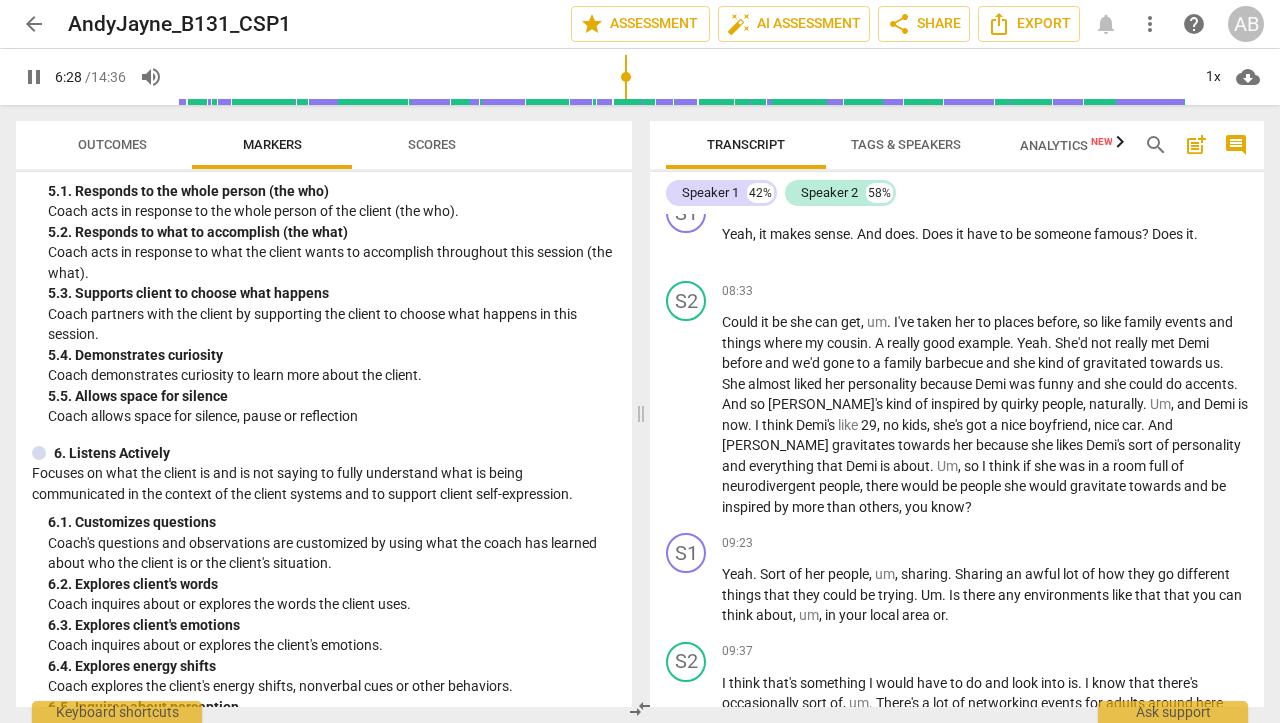 scroll, scrollTop: 4170, scrollLeft: 0, axis: vertical 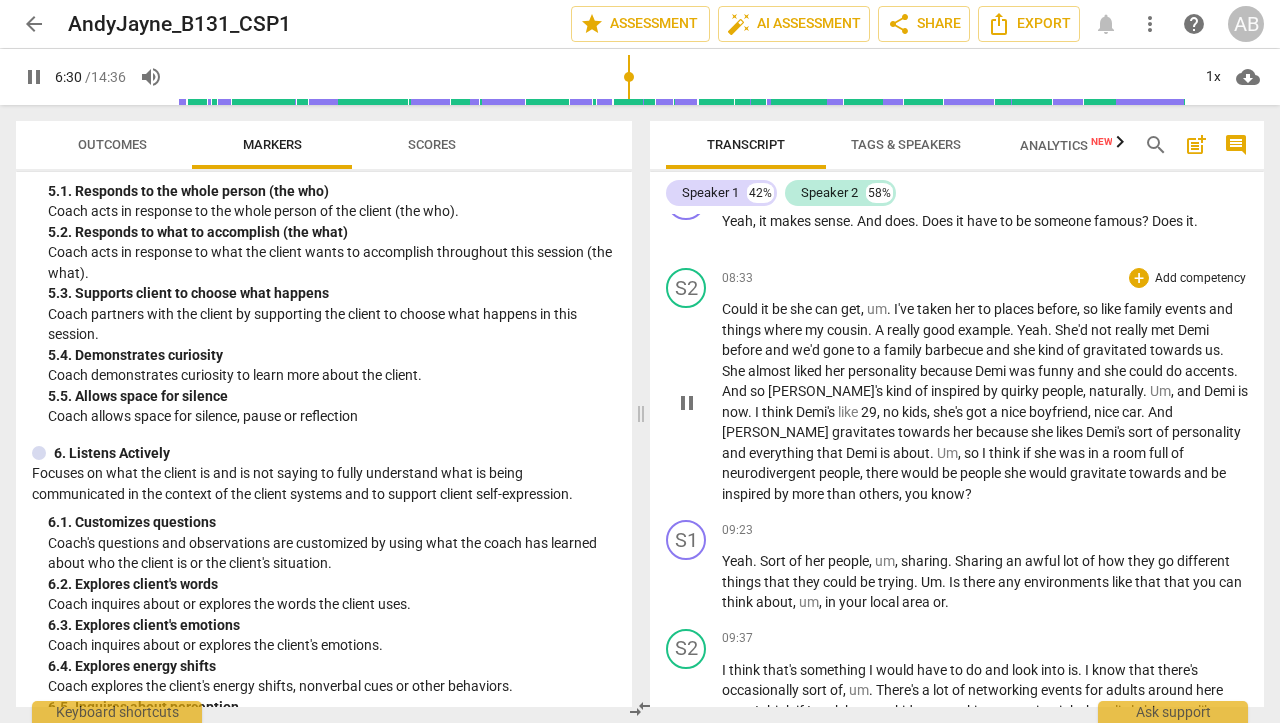 click on "pause" at bounding box center [687, 403] 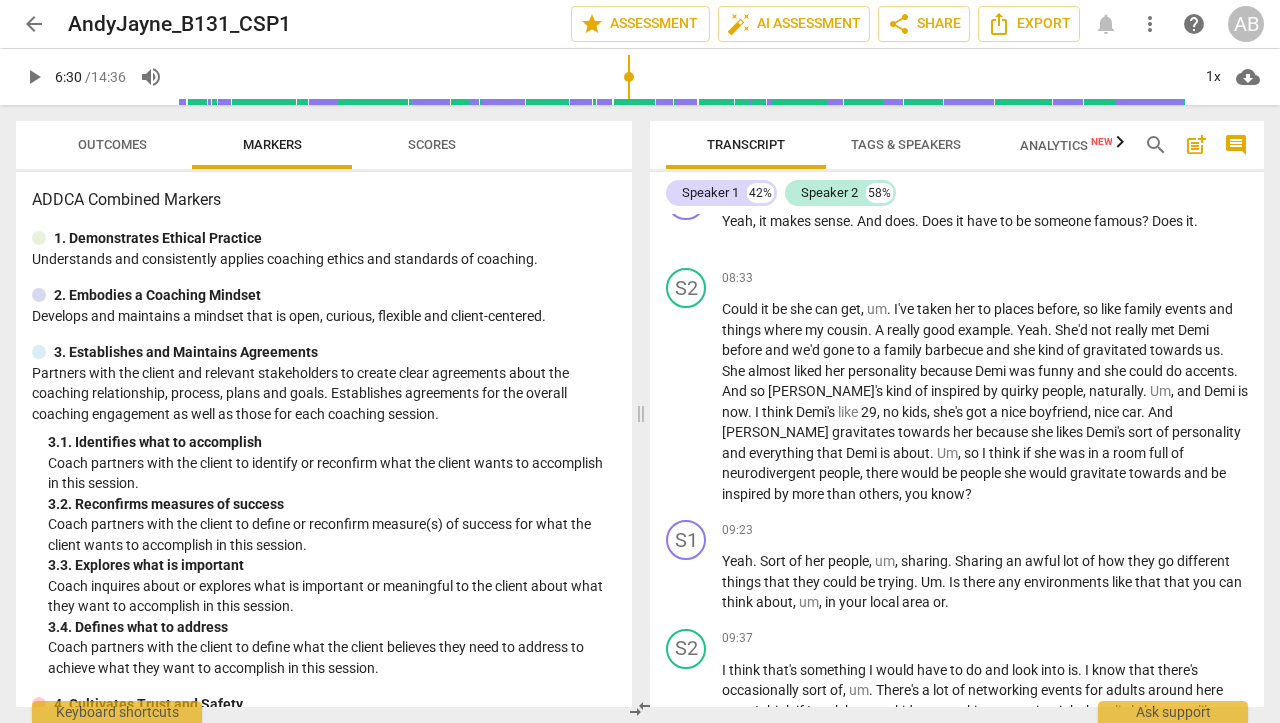 scroll, scrollTop: 0, scrollLeft: 0, axis: both 